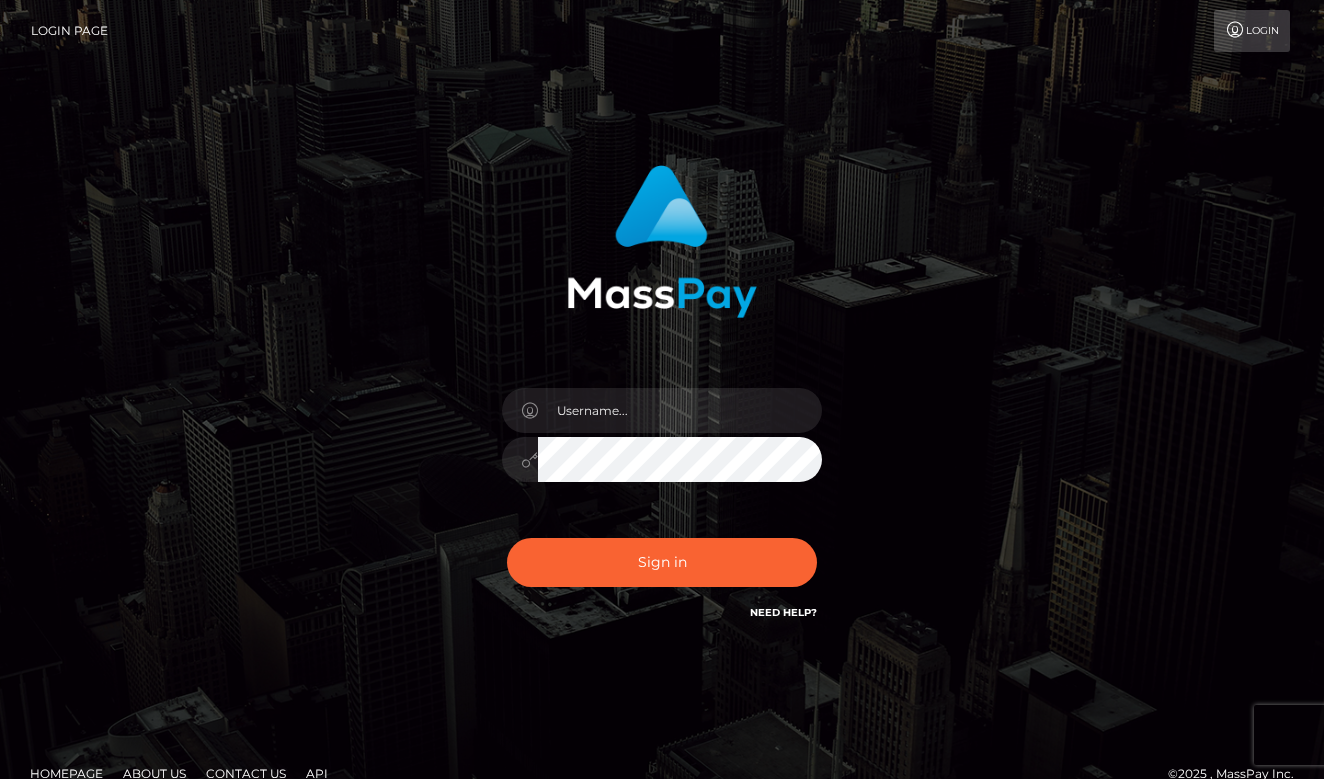 scroll, scrollTop: 0, scrollLeft: 0, axis: both 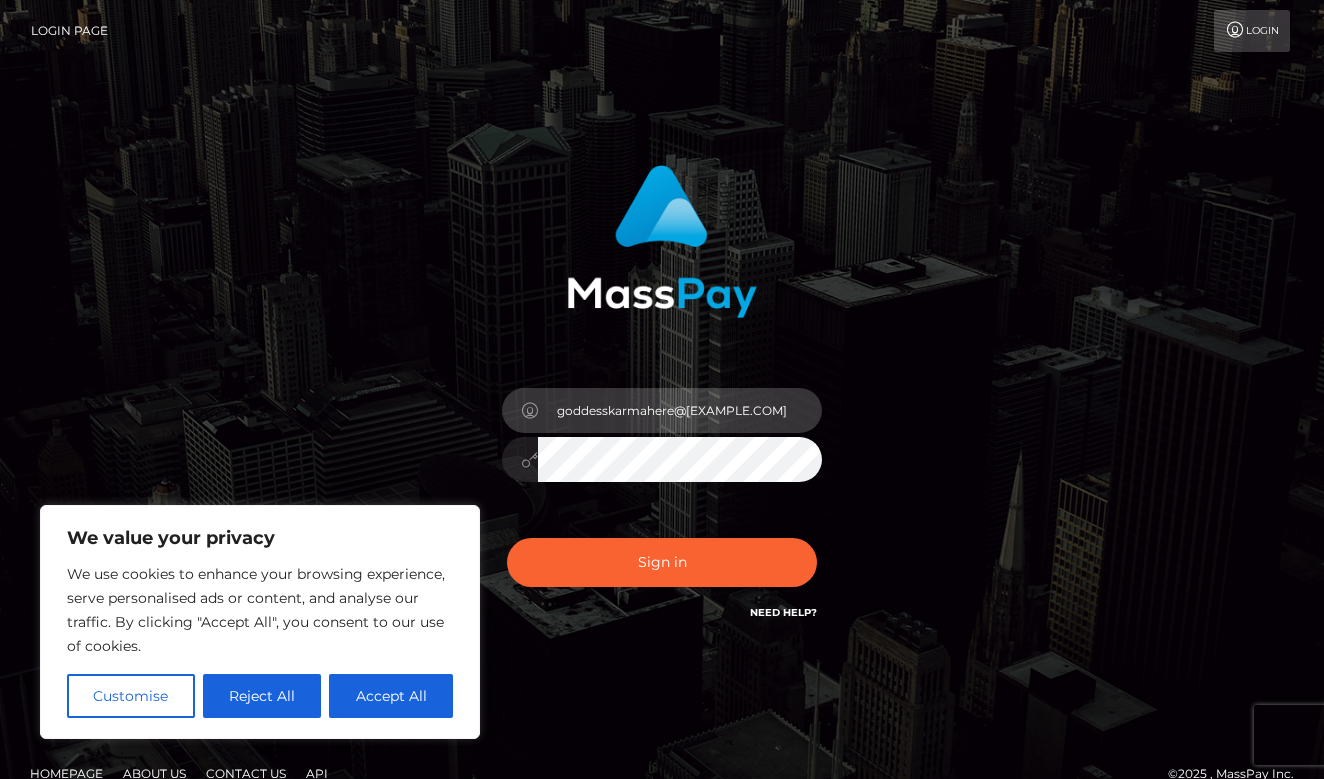 type on "goddesskarmahere@[EMAIL]" 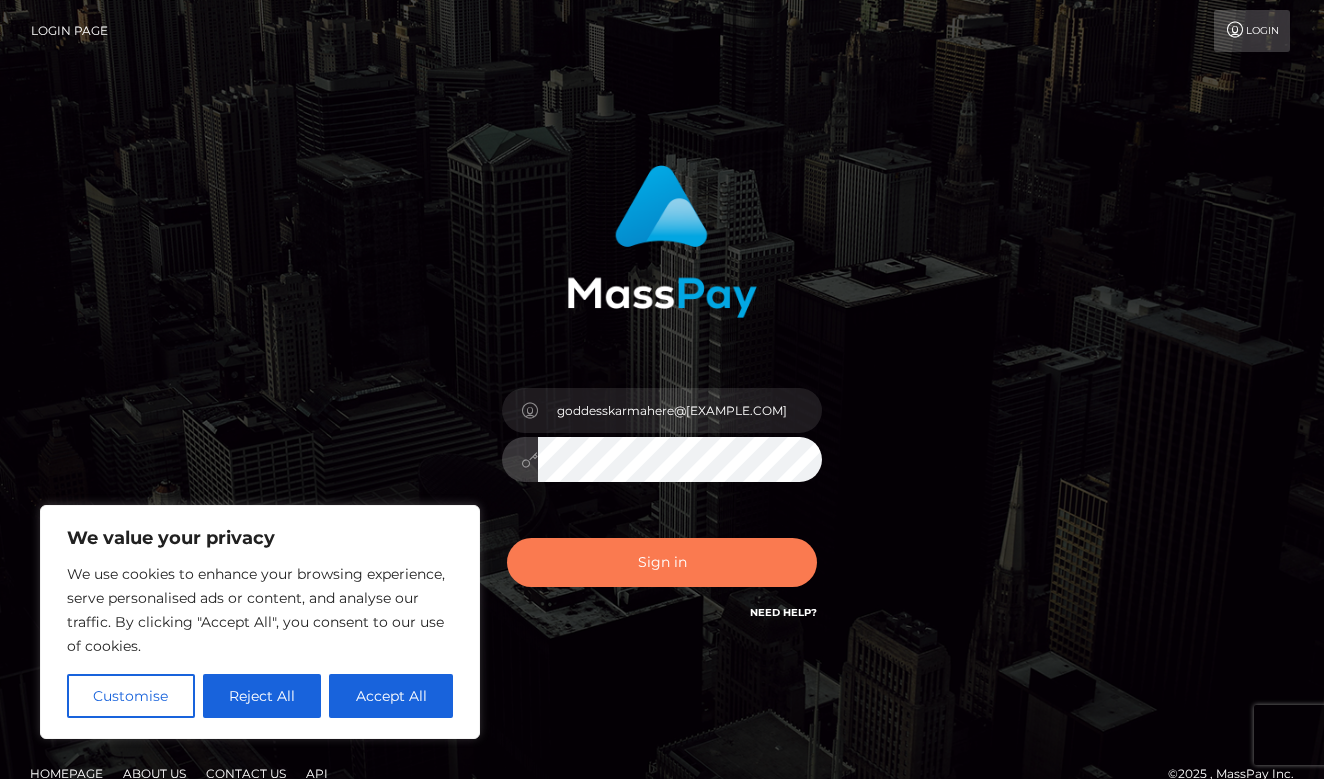 click on "Sign in" at bounding box center (662, 562) 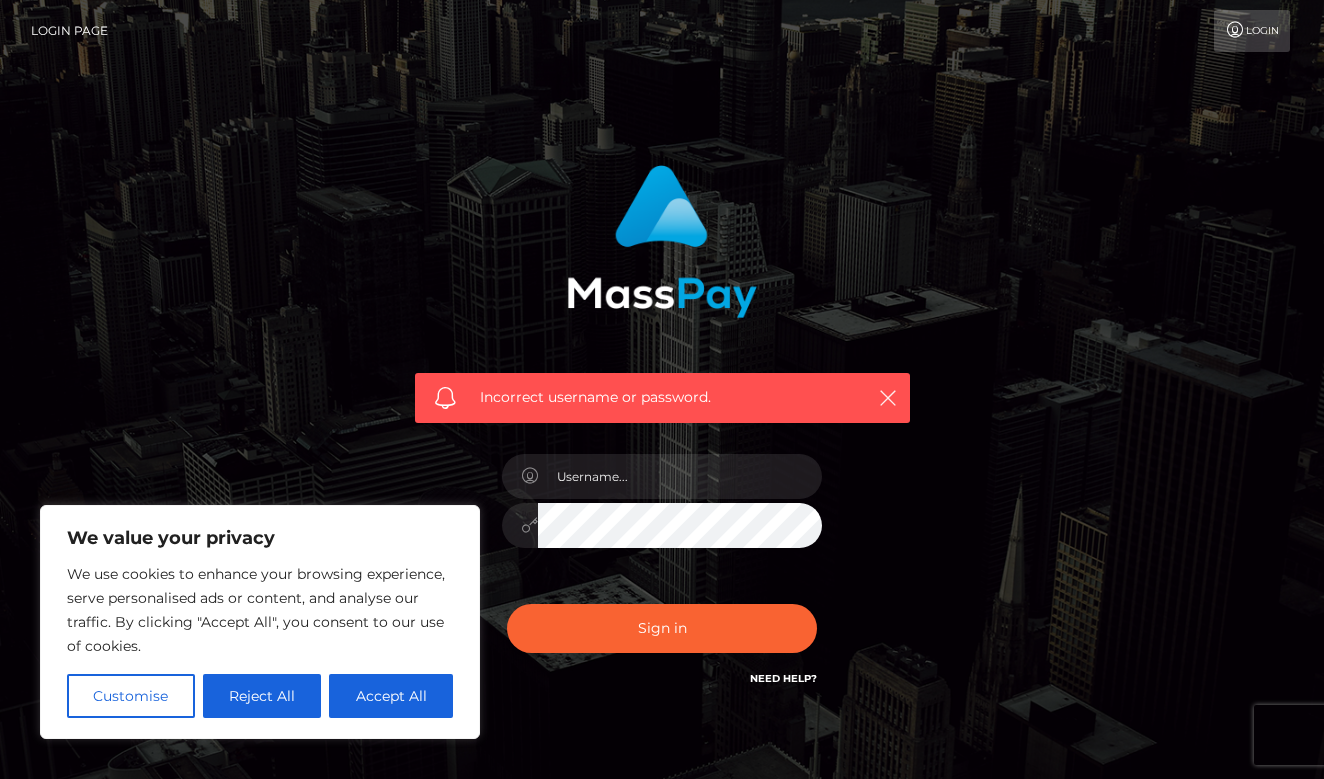 scroll, scrollTop: 0, scrollLeft: 0, axis: both 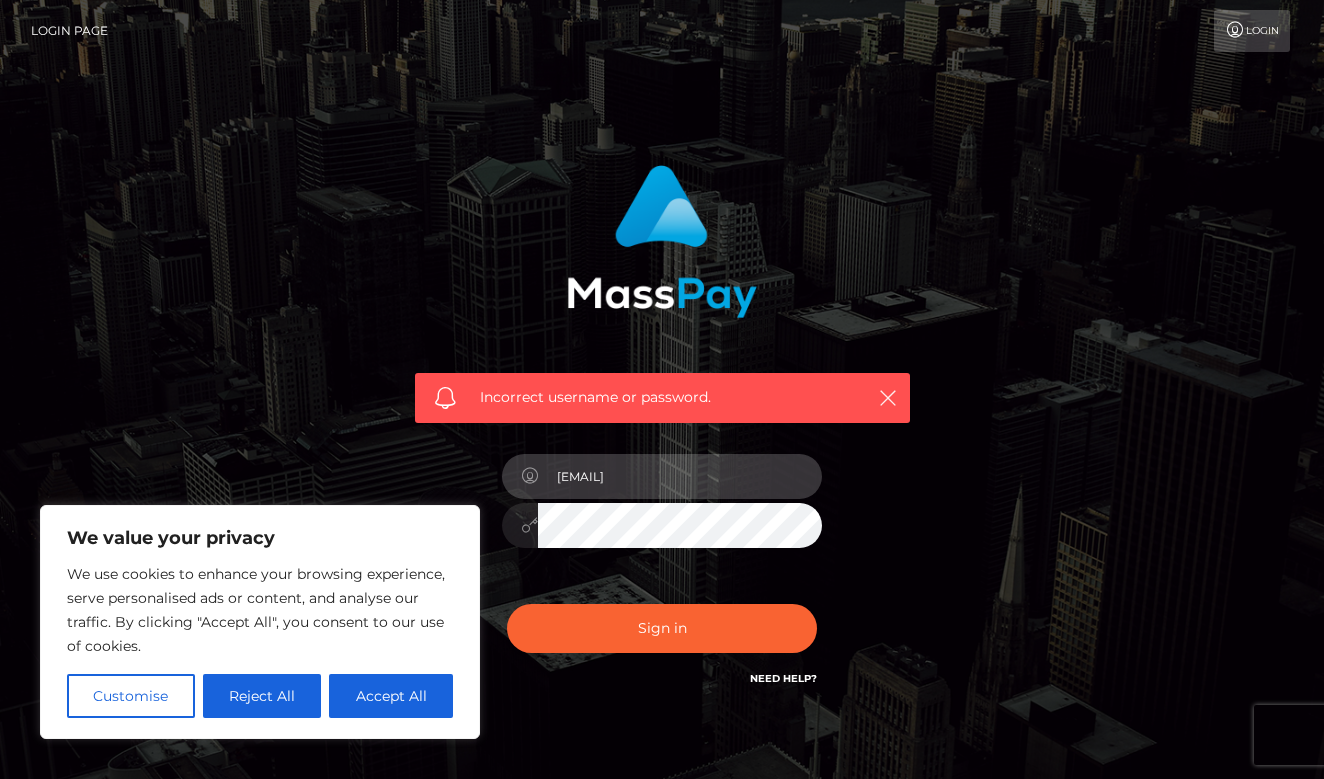type on "goddesskarmahere@[EXAMPLE.COM]" 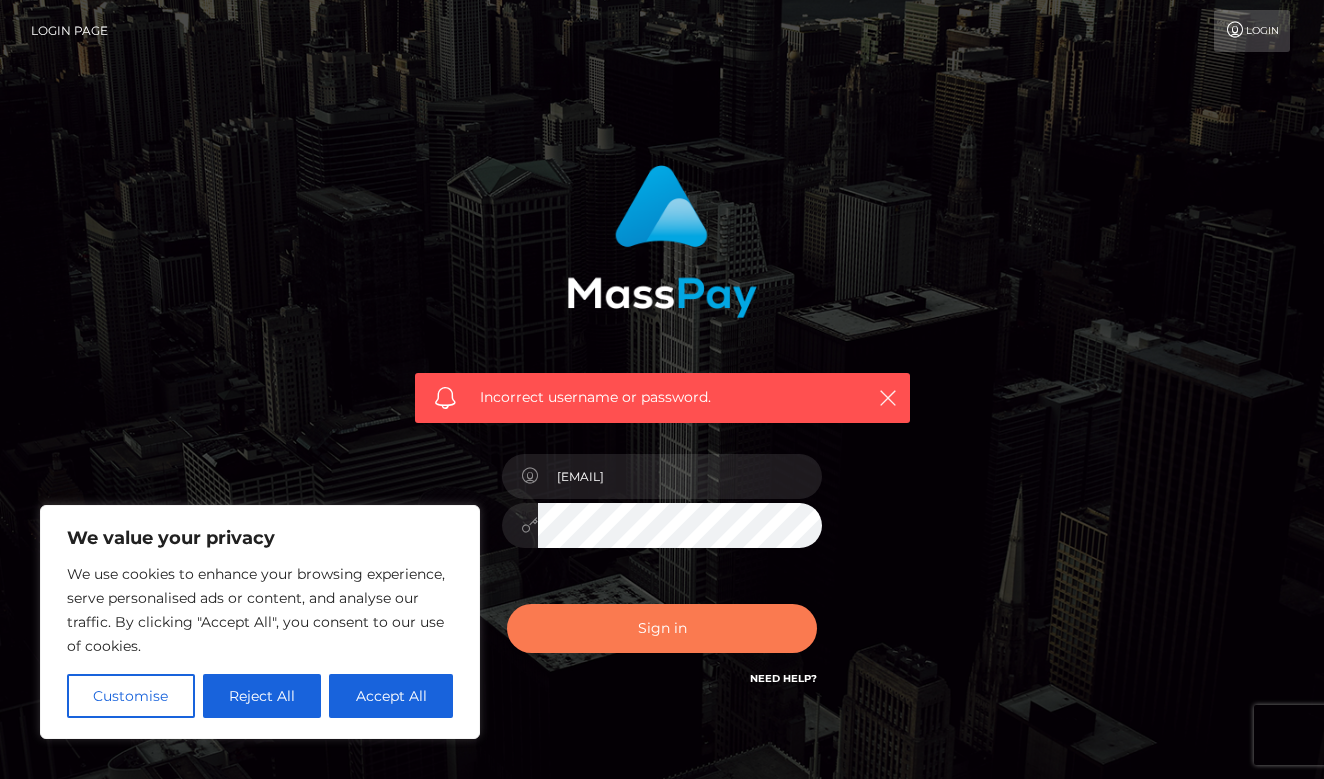 click on "Sign in" at bounding box center (662, 628) 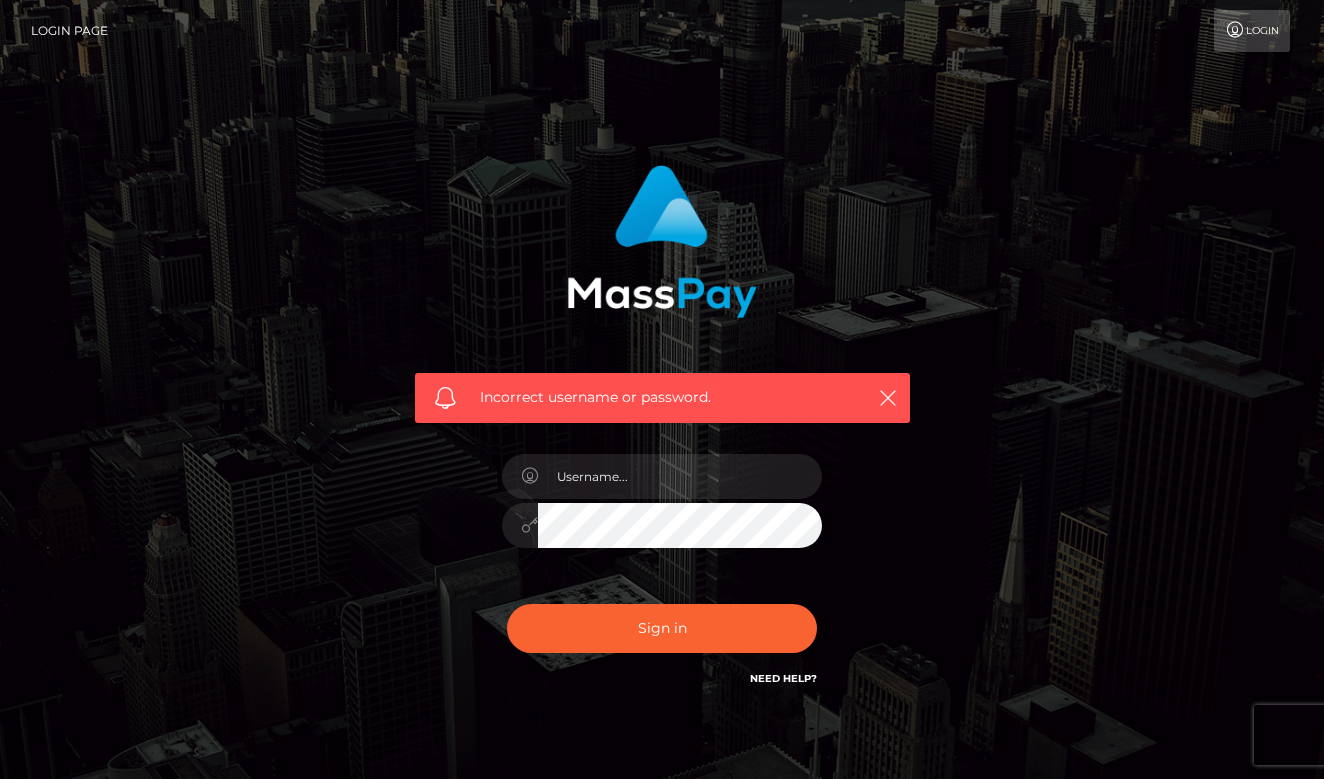 scroll, scrollTop: 0, scrollLeft: 0, axis: both 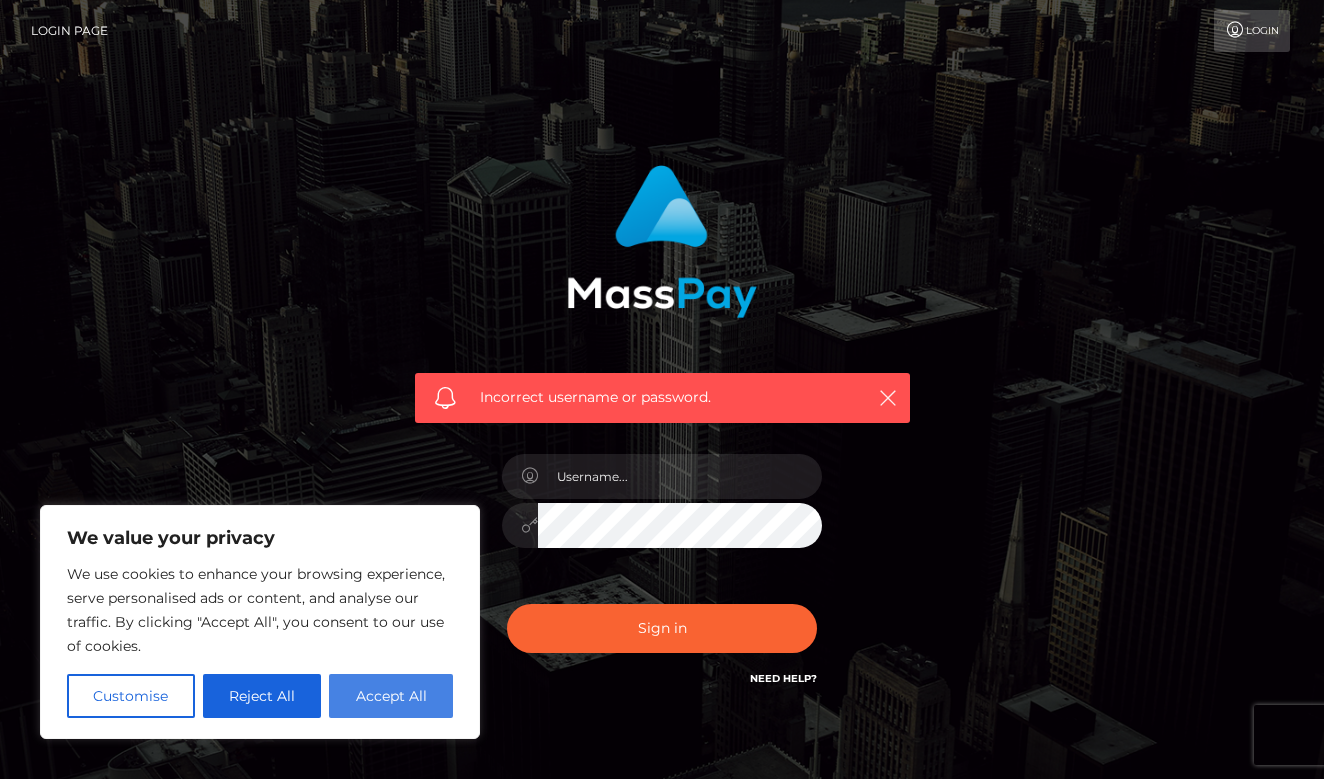 click on "Accept All" at bounding box center (391, 696) 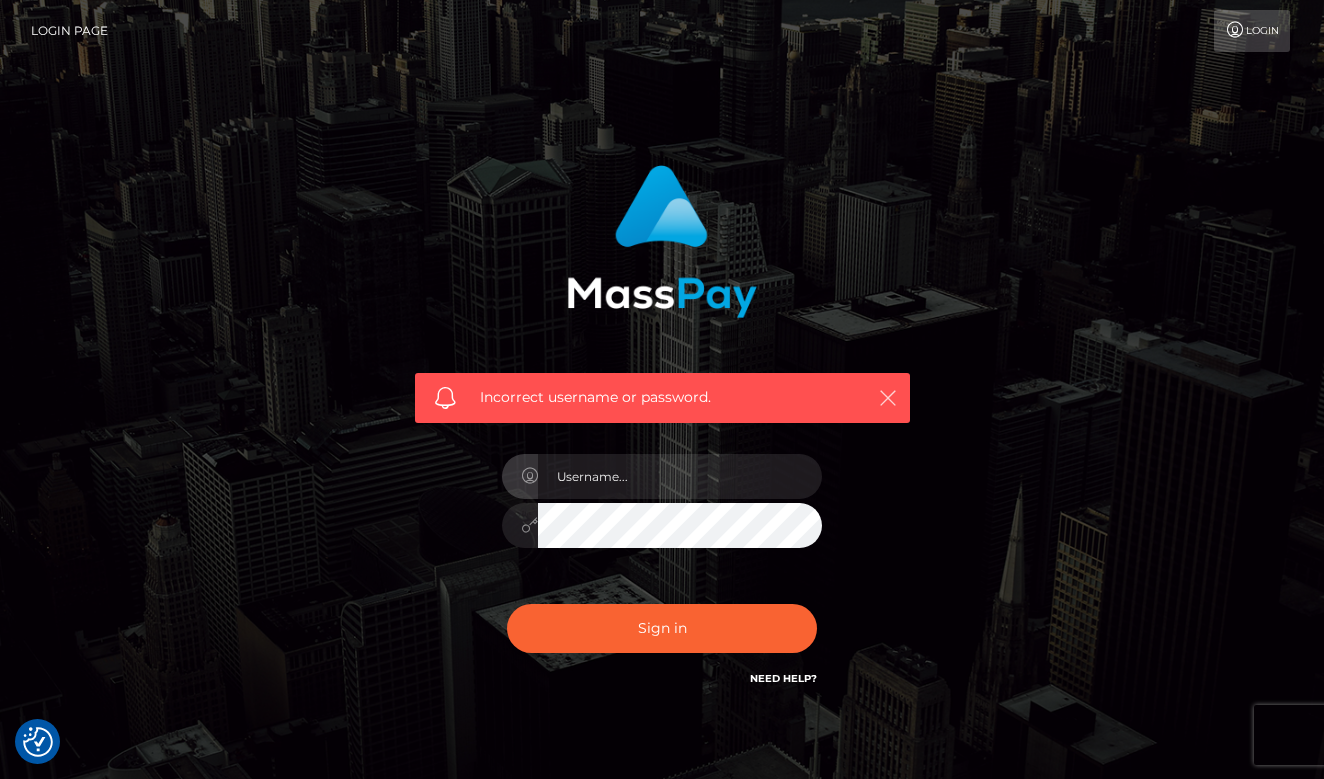 click at bounding box center (888, 398) 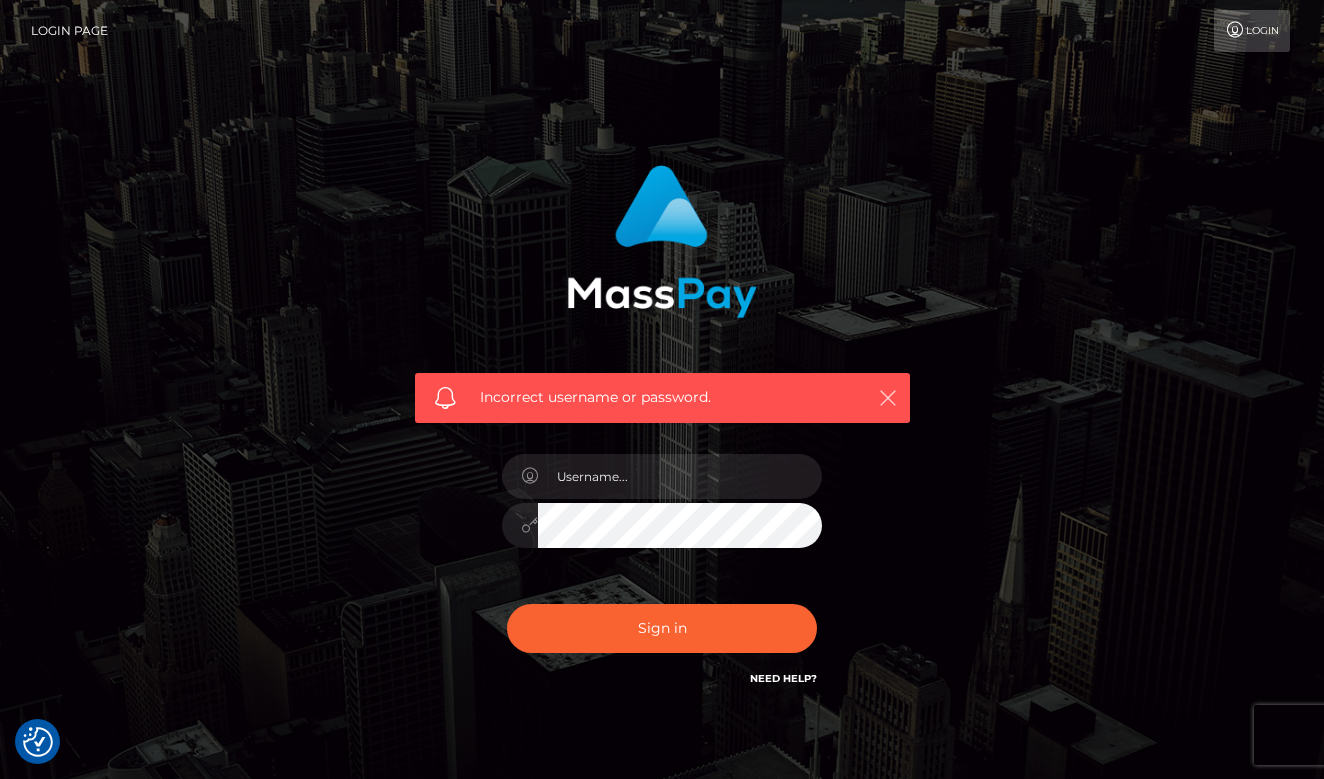 click at bounding box center (888, 398) 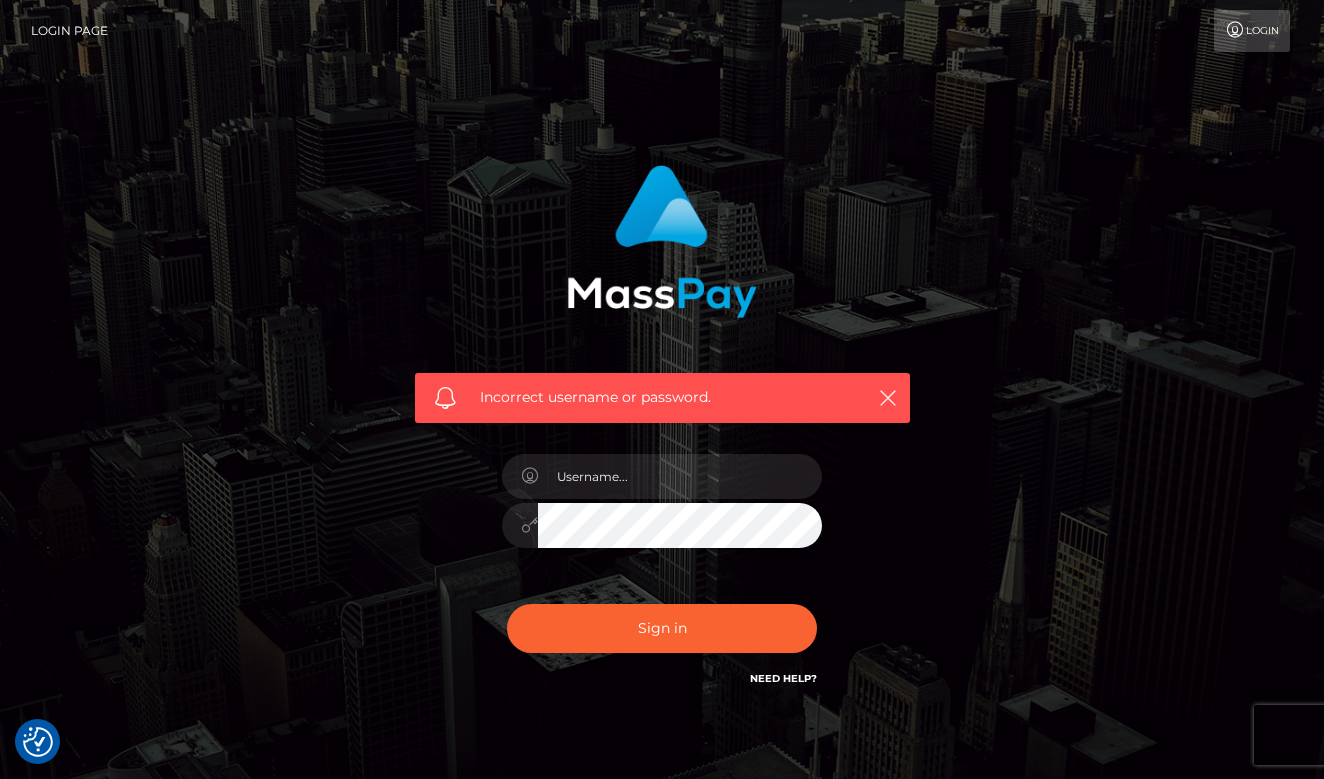 click on "Login" at bounding box center (1252, 31) 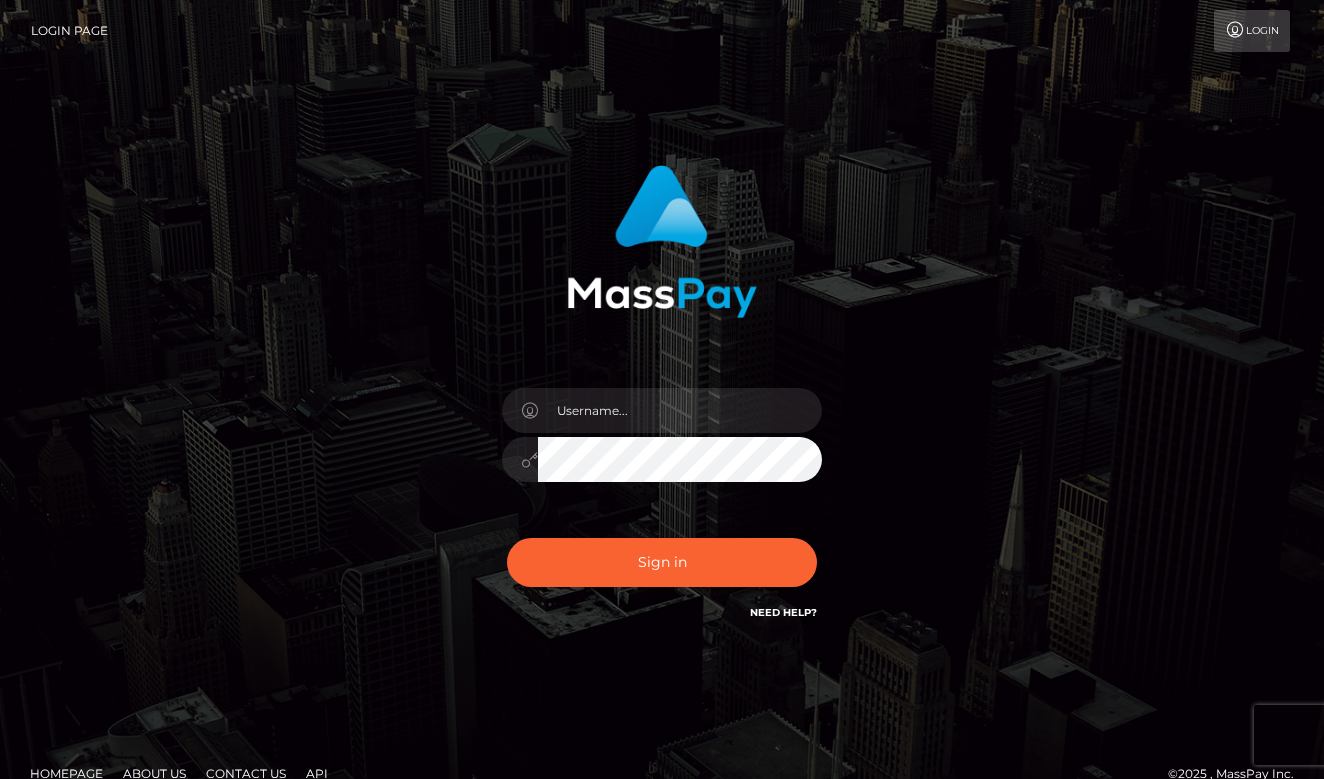 scroll, scrollTop: 0, scrollLeft: 0, axis: both 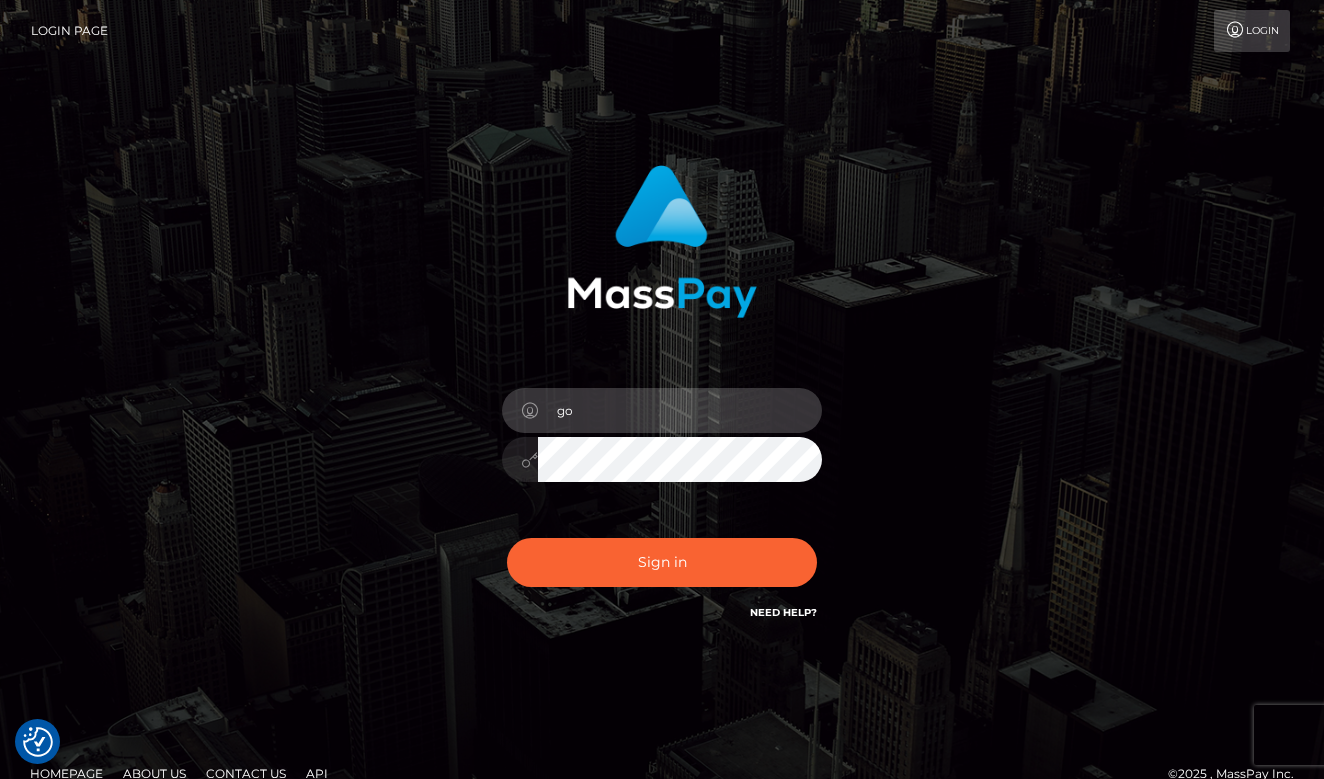 type on "go" 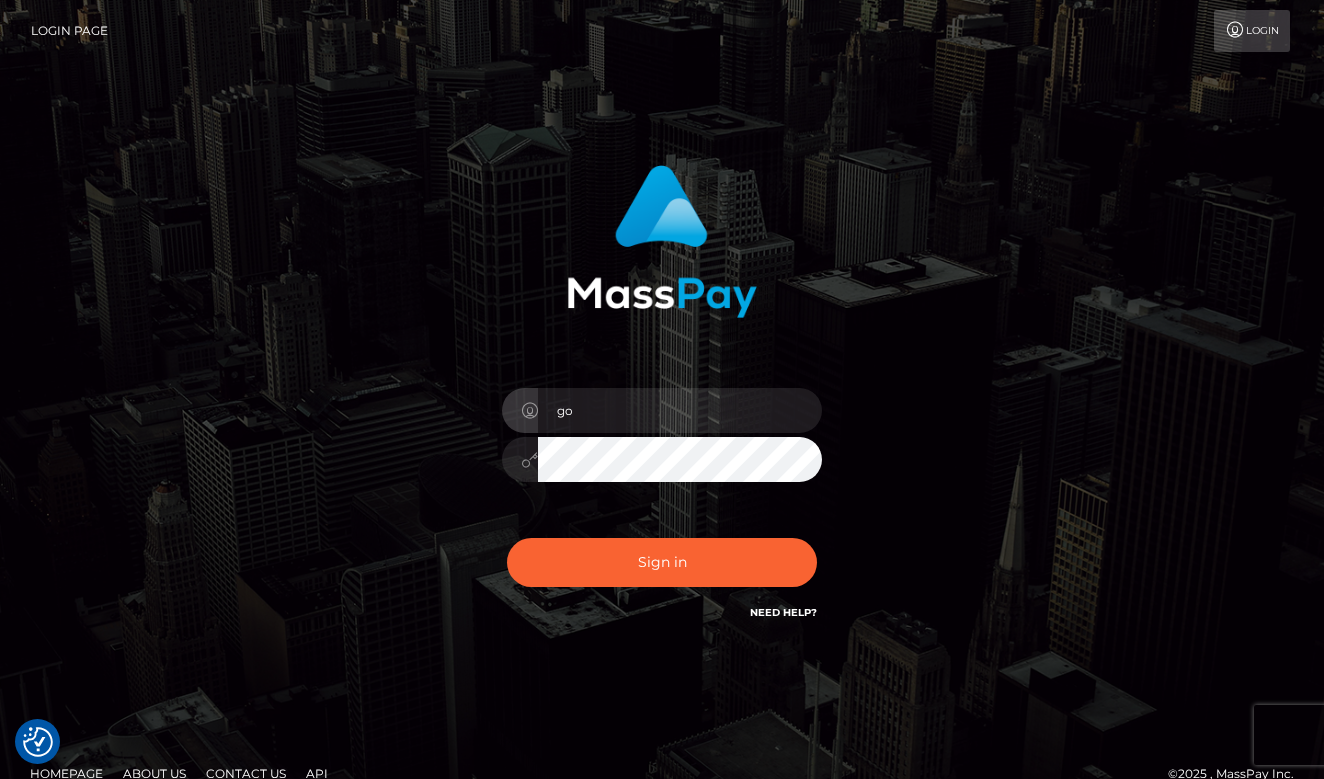 click on "Need
Help?" at bounding box center (783, 612) 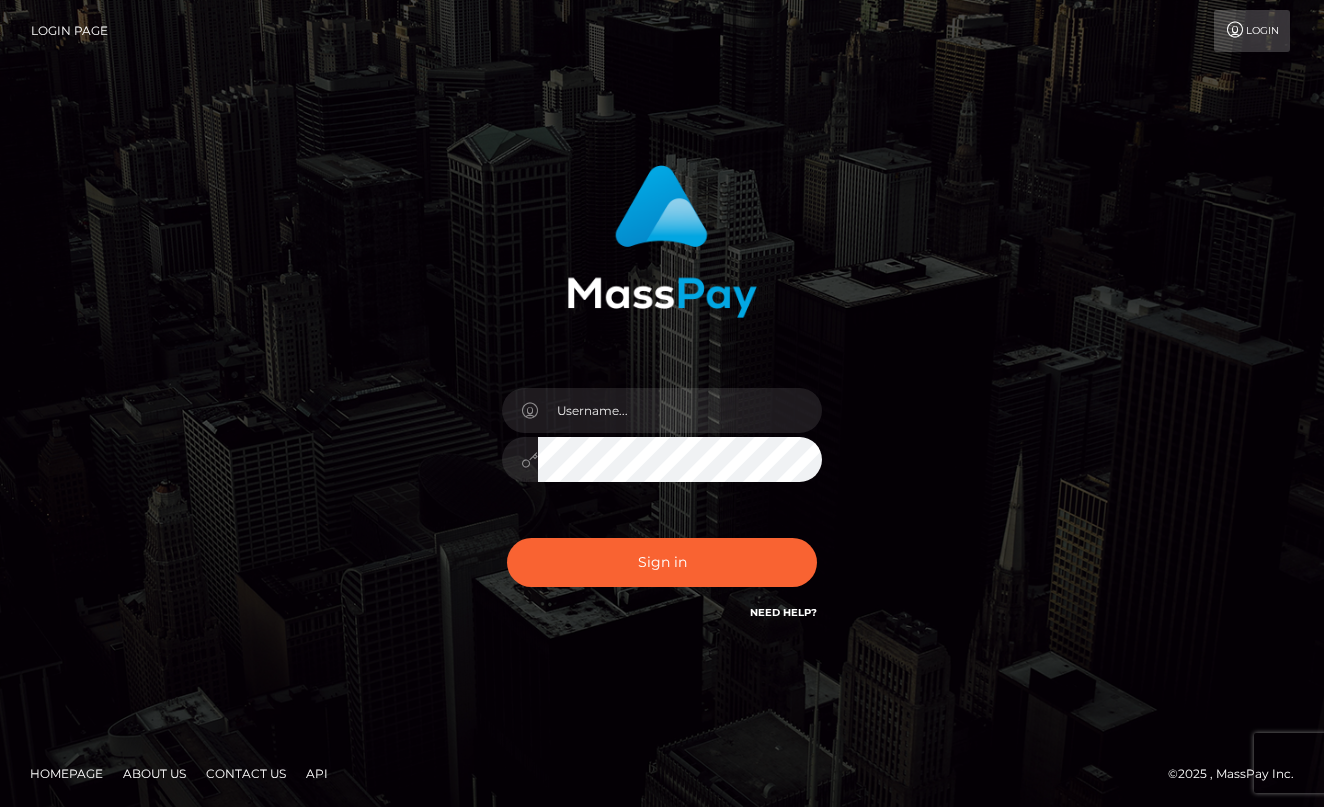 scroll, scrollTop: 0, scrollLeft: 0, axis: both 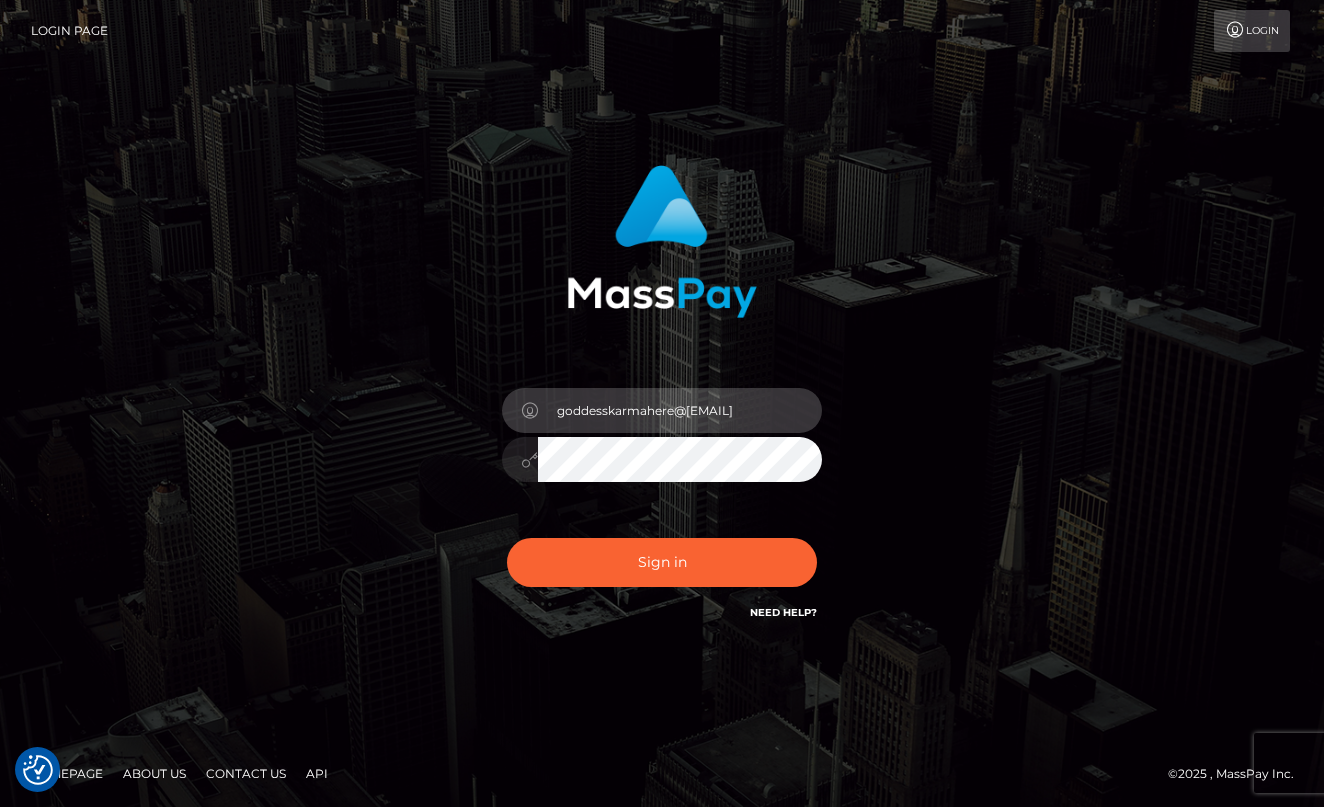 type on "goddesskarmahere@[EMAIL]" 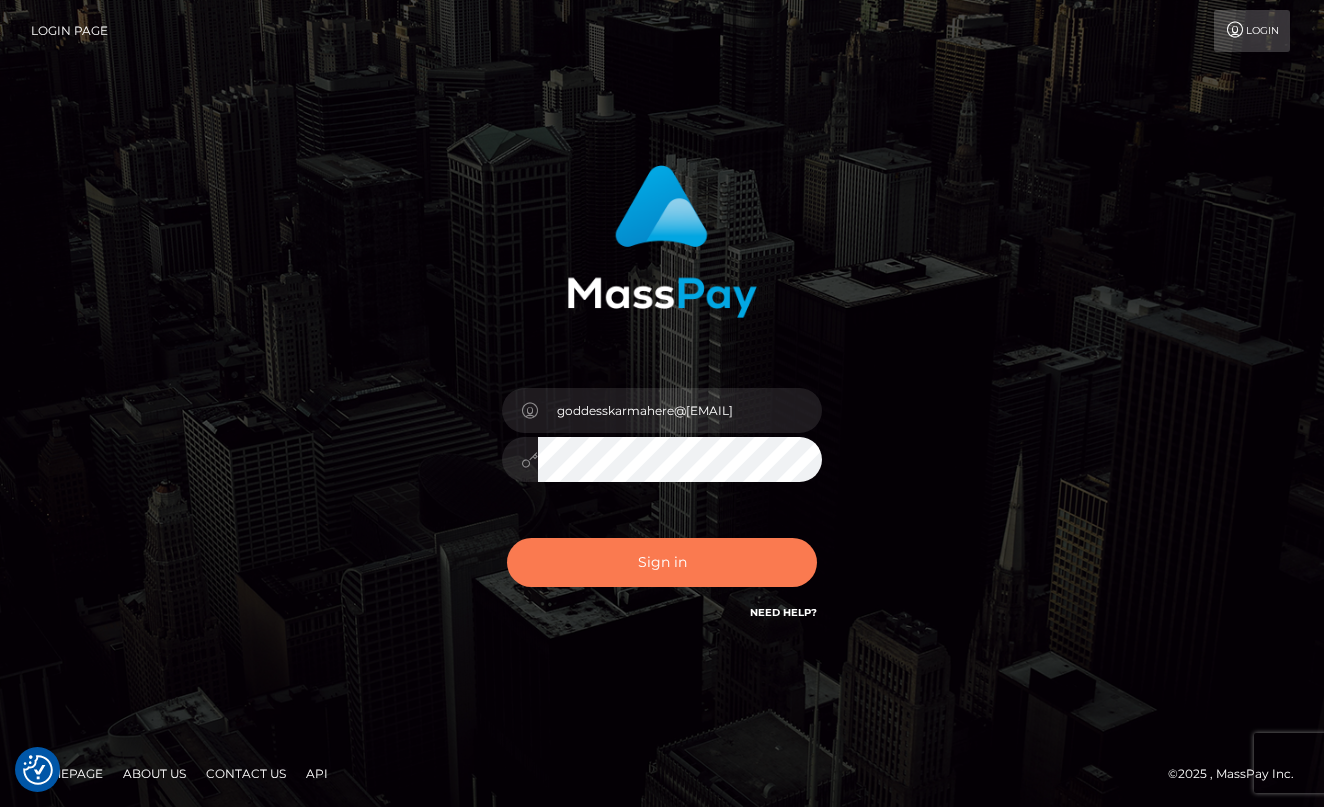 click on "Sign in" at bounding box center [662, 562] 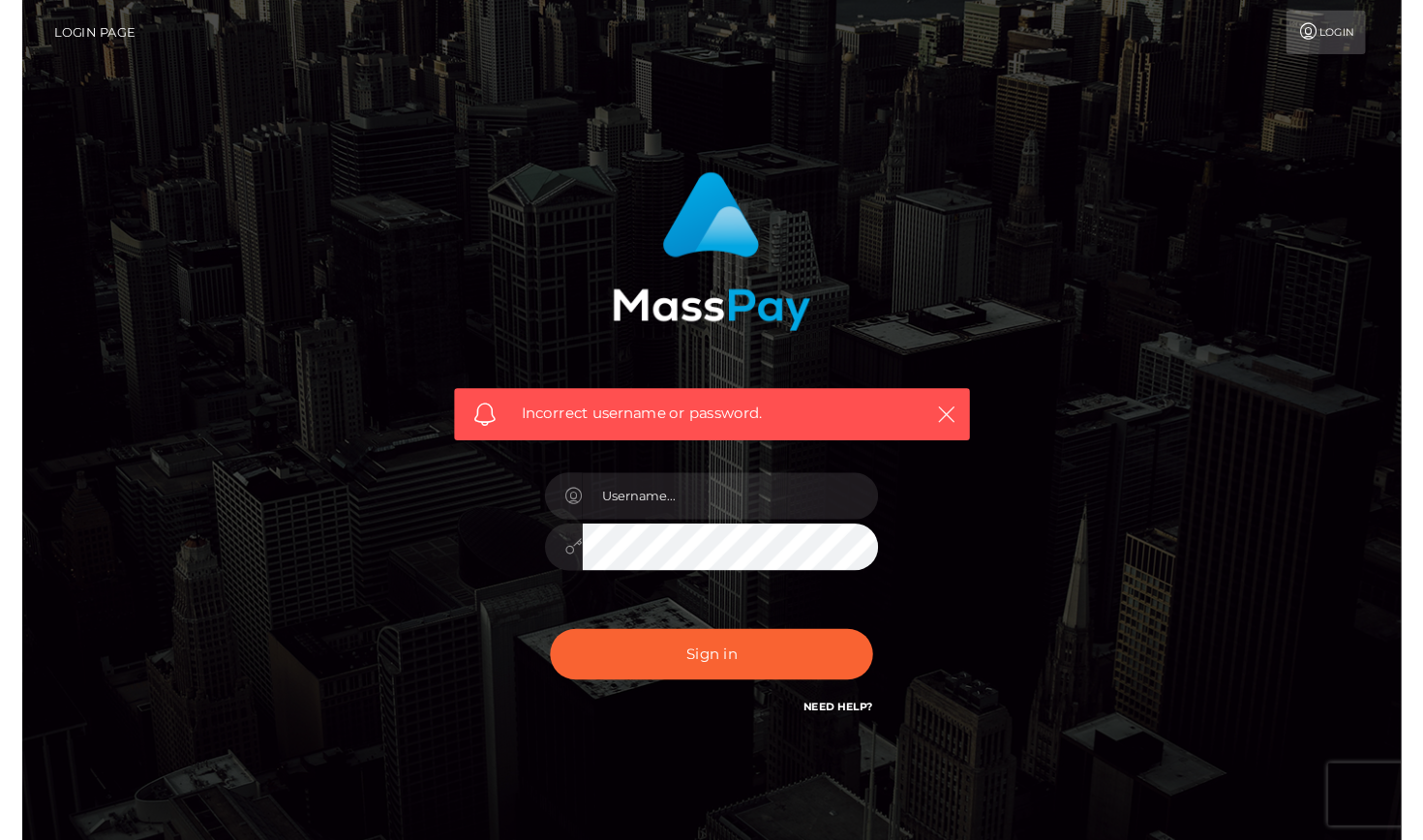 scroll, scrollTop: 0, scrollLeft: 0, axis: both 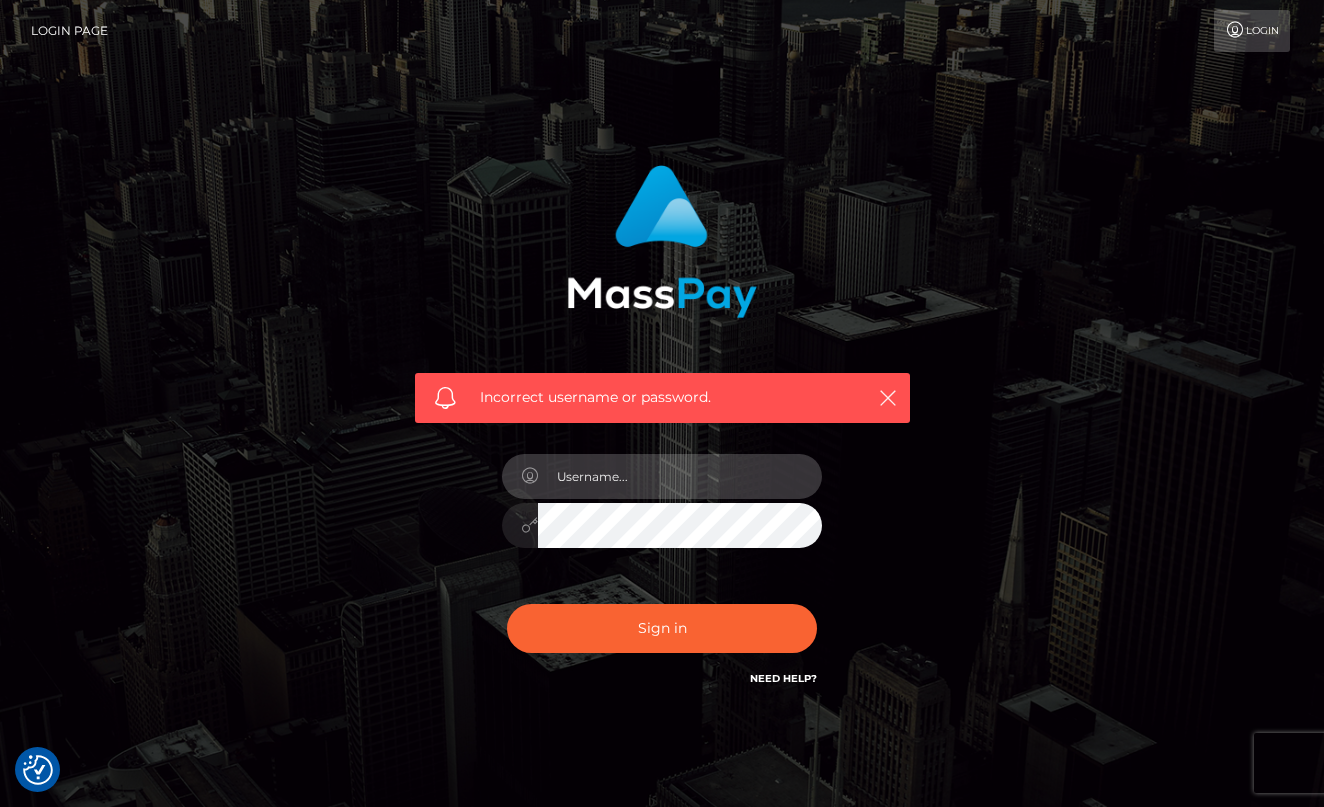 click at bounding box center (680, 476) 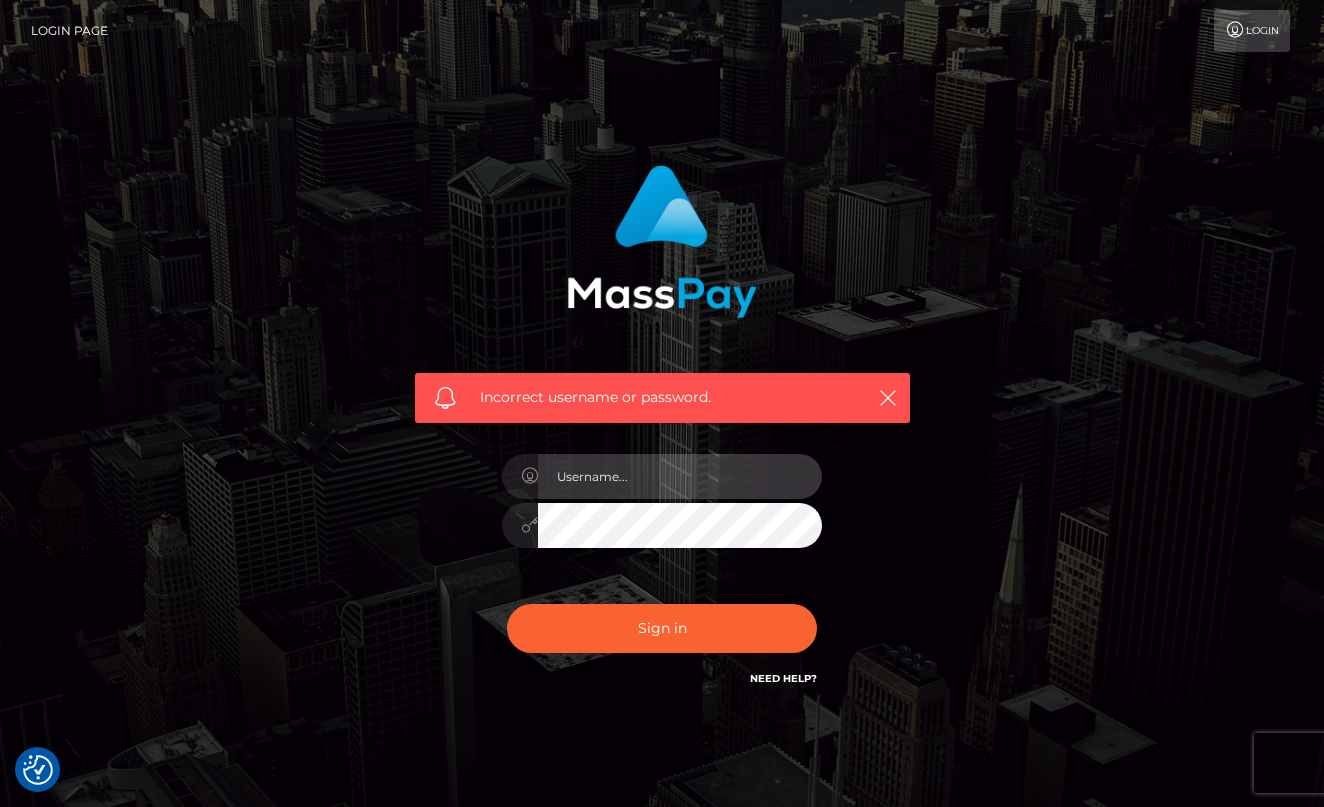 click at bounding box center (680, 476) 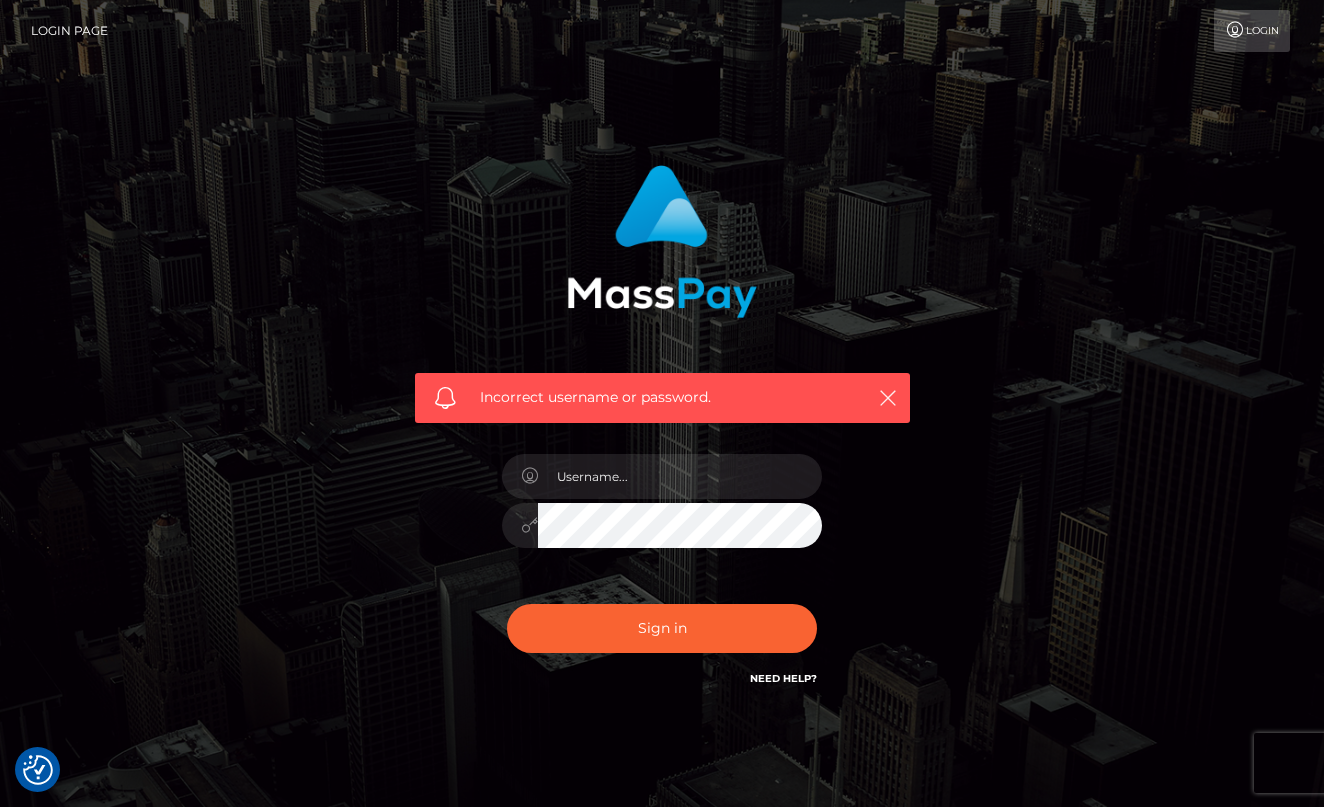 click on "Incorrect username or password." at bounding box center (662, 437) 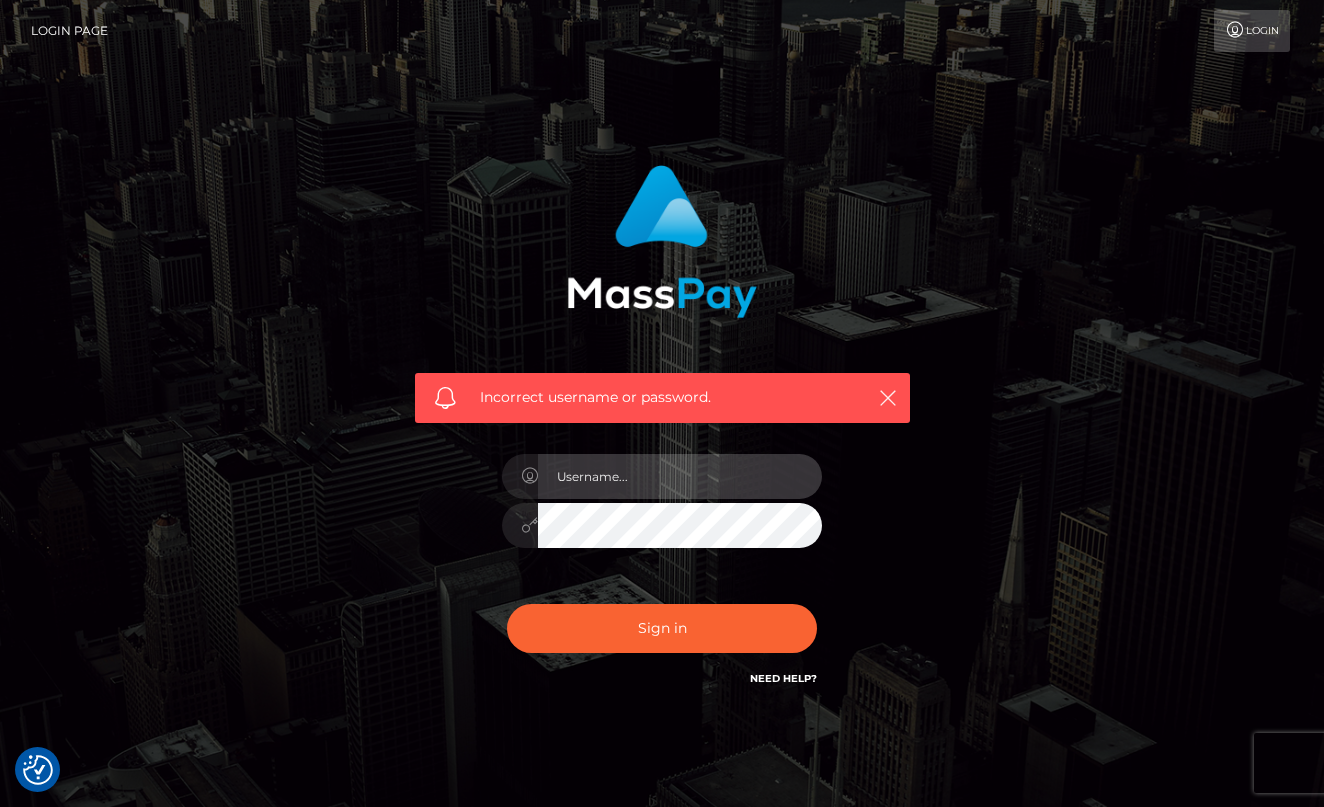 click at bounding box center [680, 476] 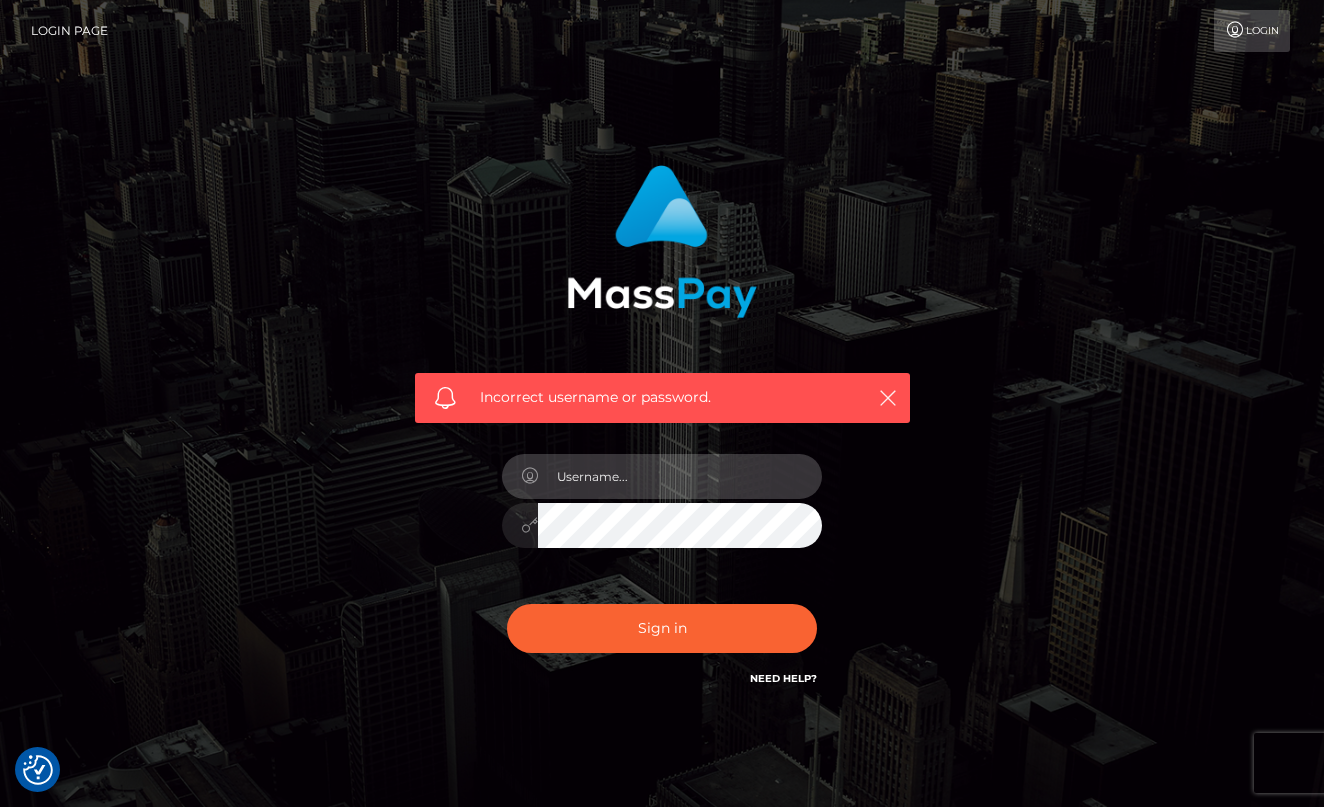 type on "G" 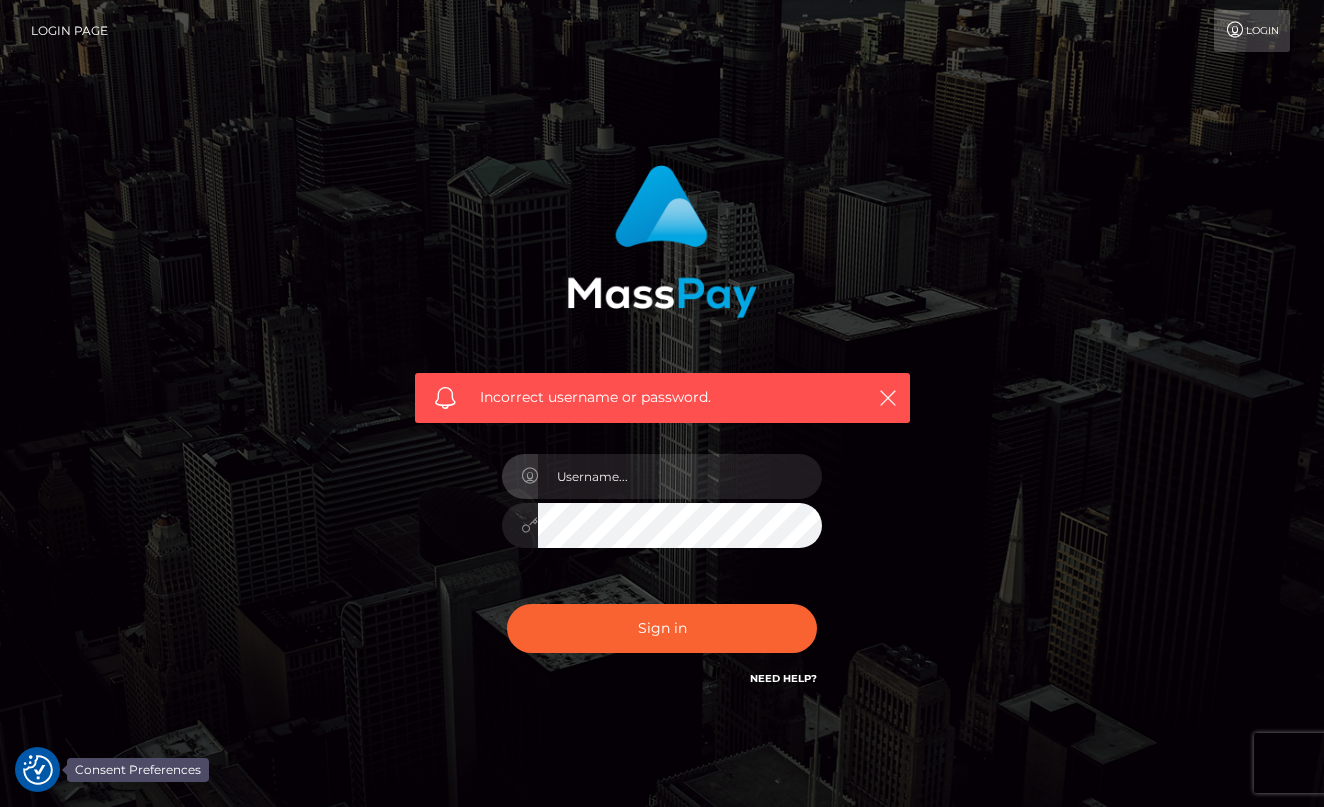 click at bounding box center (38, 770) 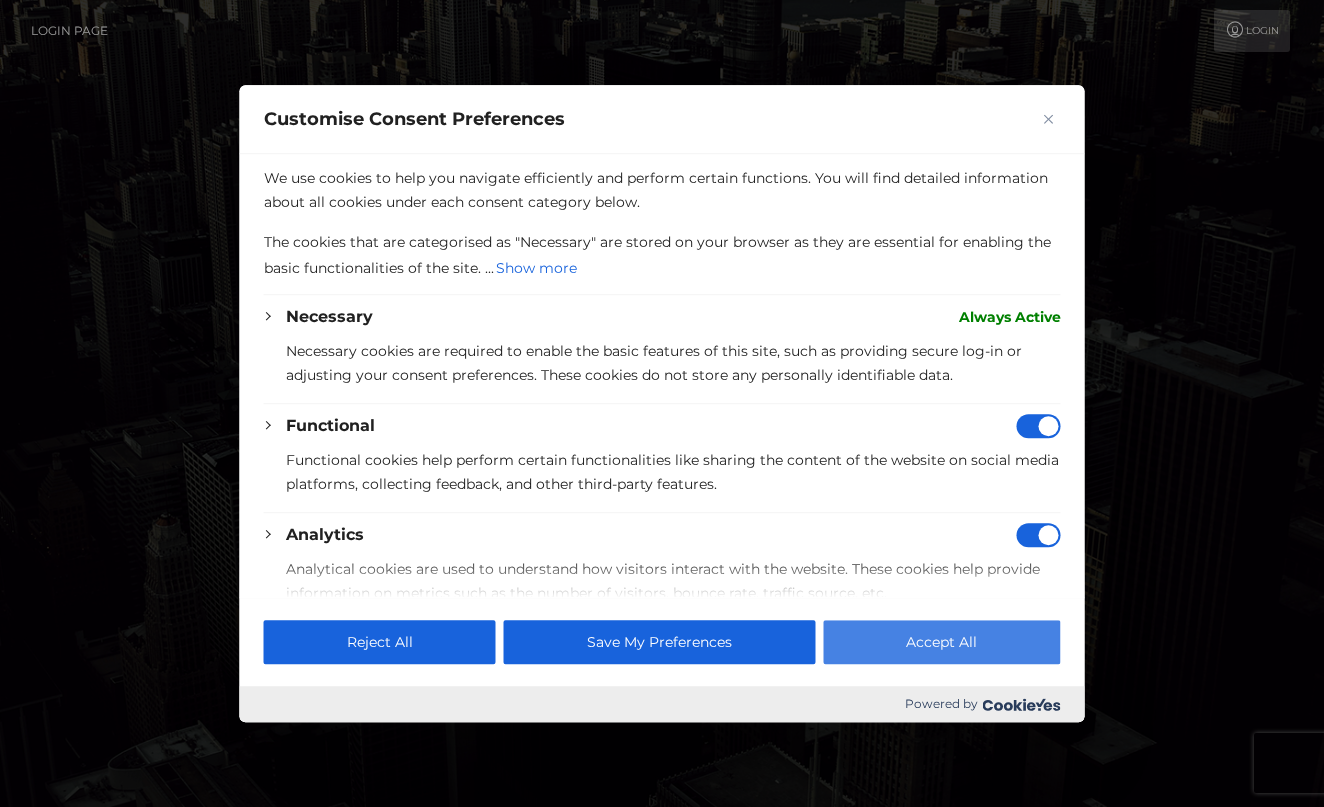 click on "Accept All" at bounding box center [941, 642] 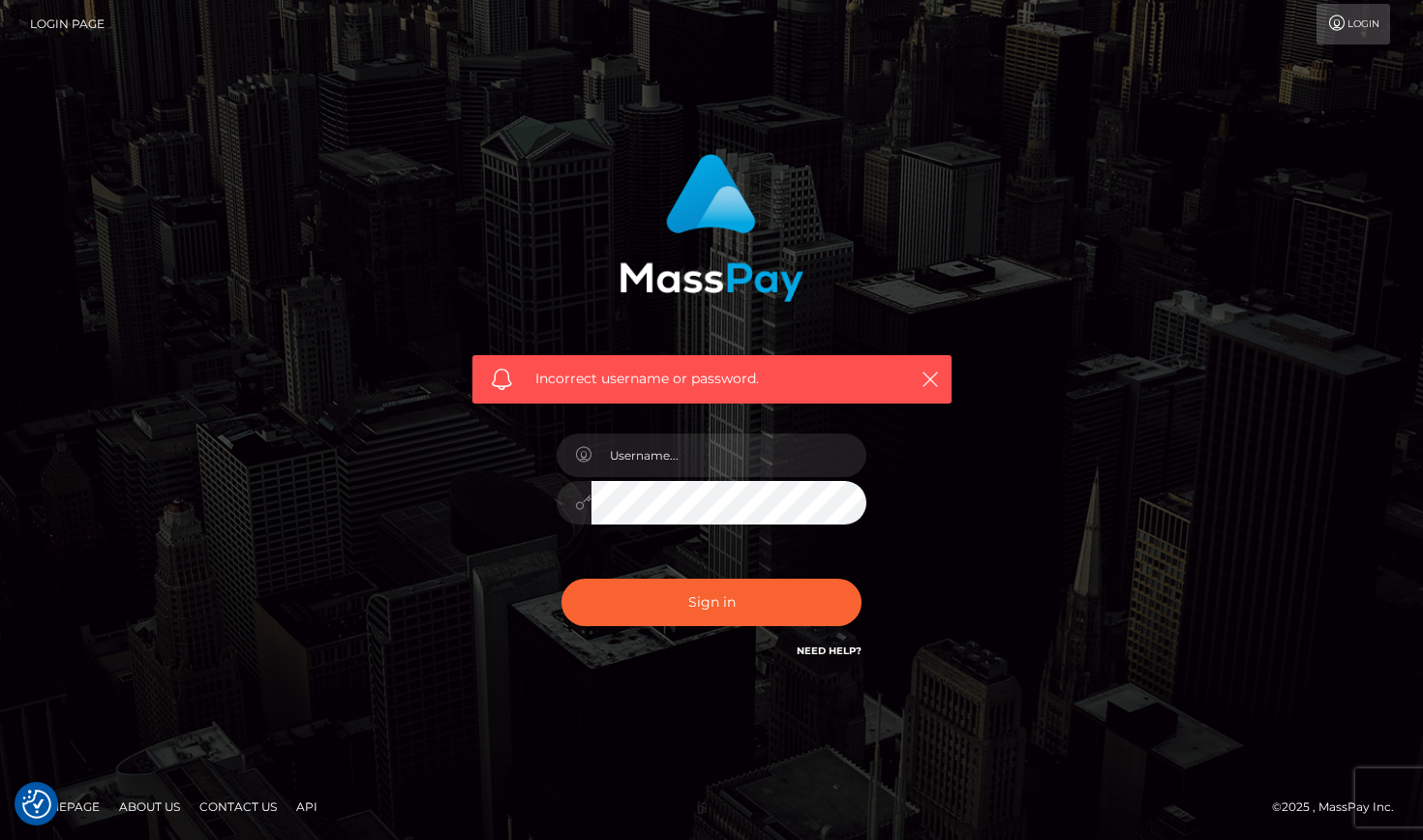scroll, scrollTop: 5, scrollLeft: 0, axis: vertical 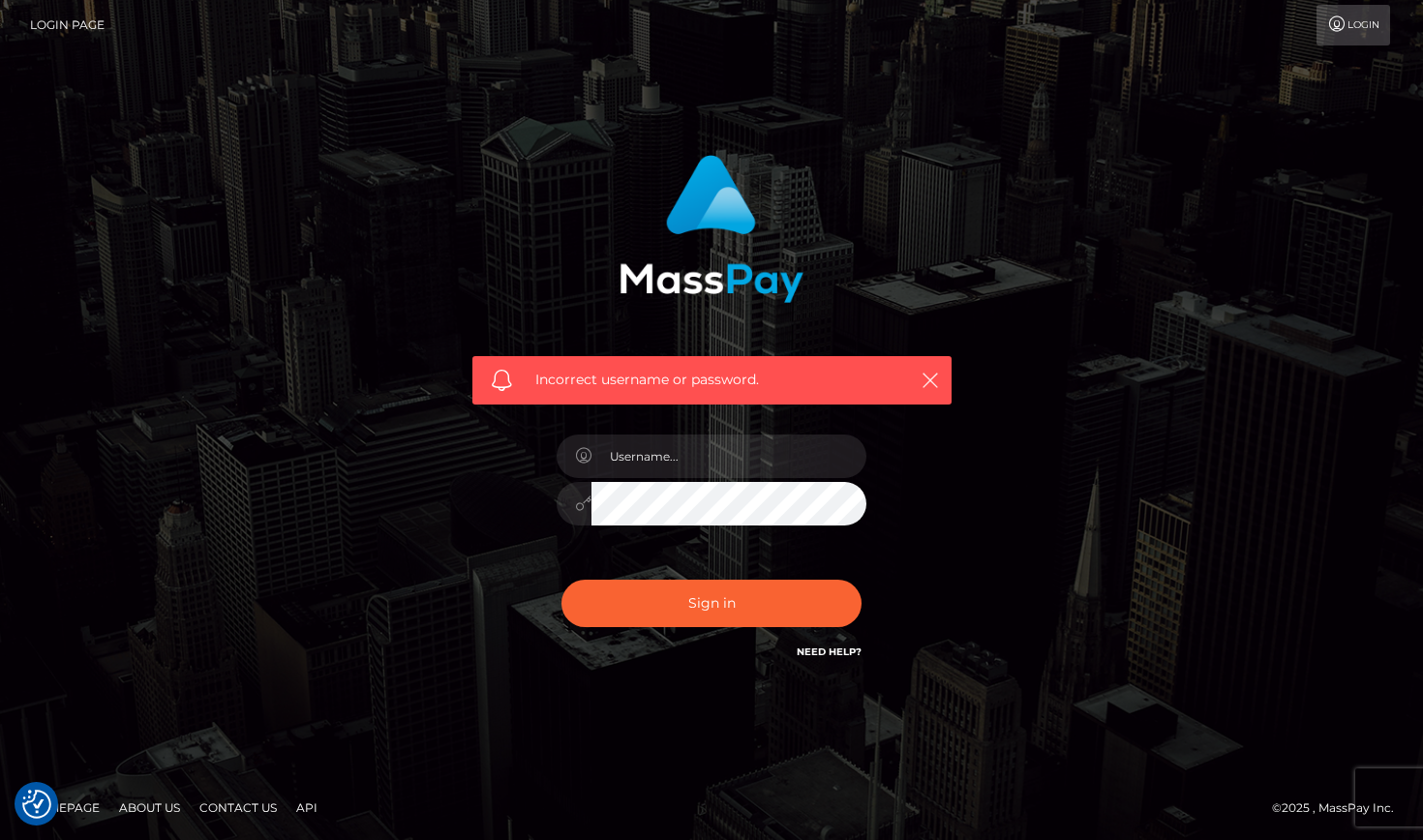 click on "Contact Us" at bounding box center (238, 807) 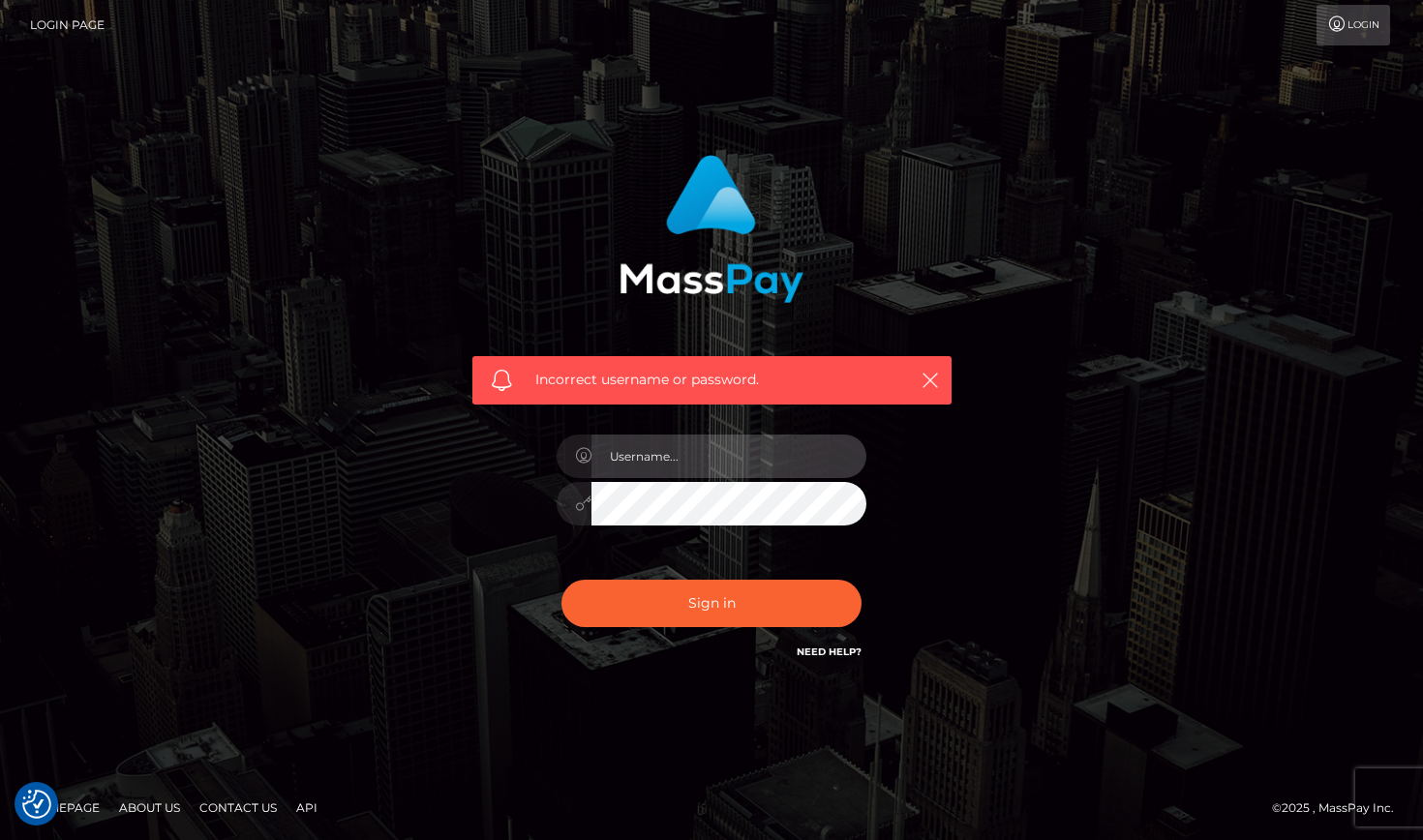 click at bounding box center [729, 456] 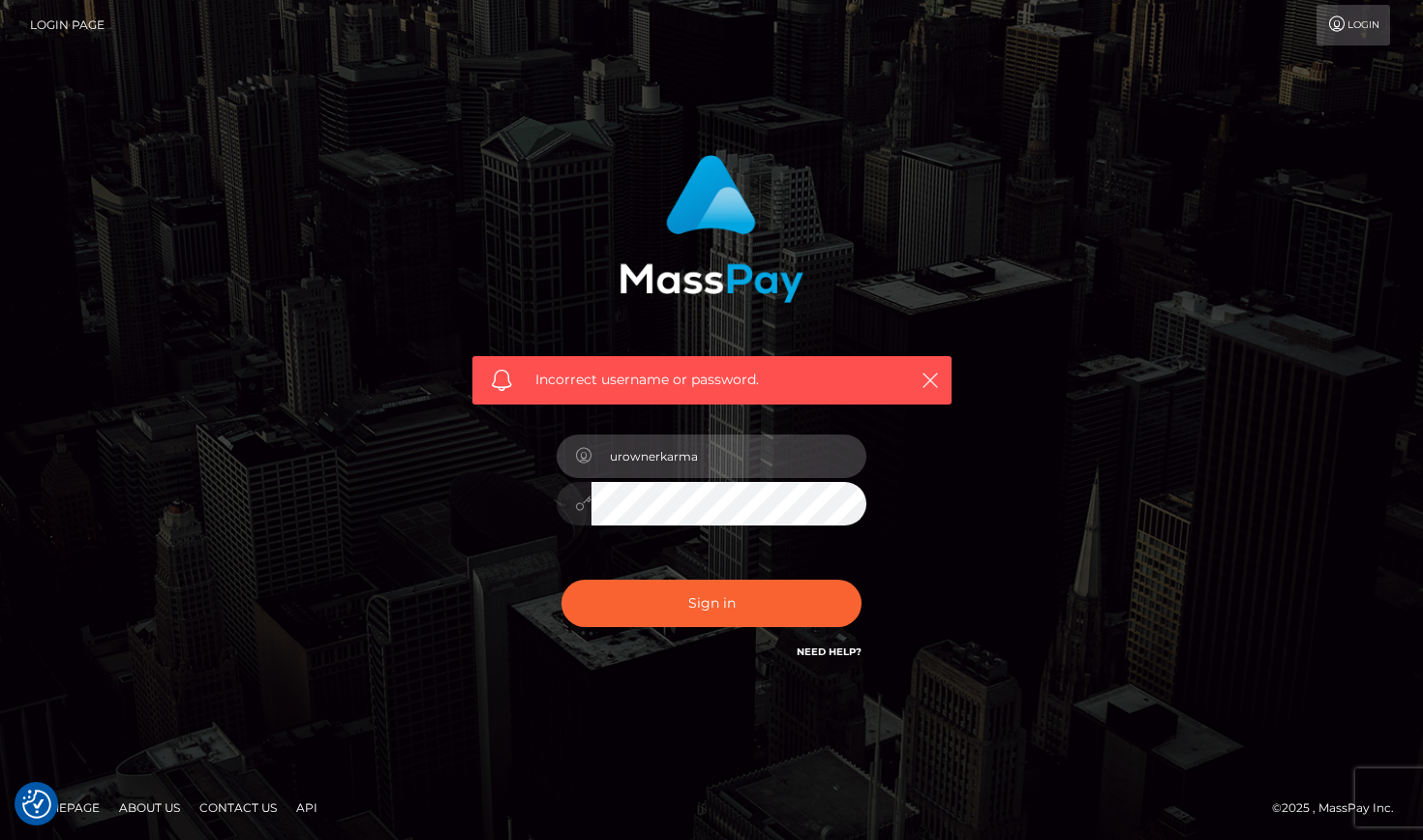 type on "urownerkarma" 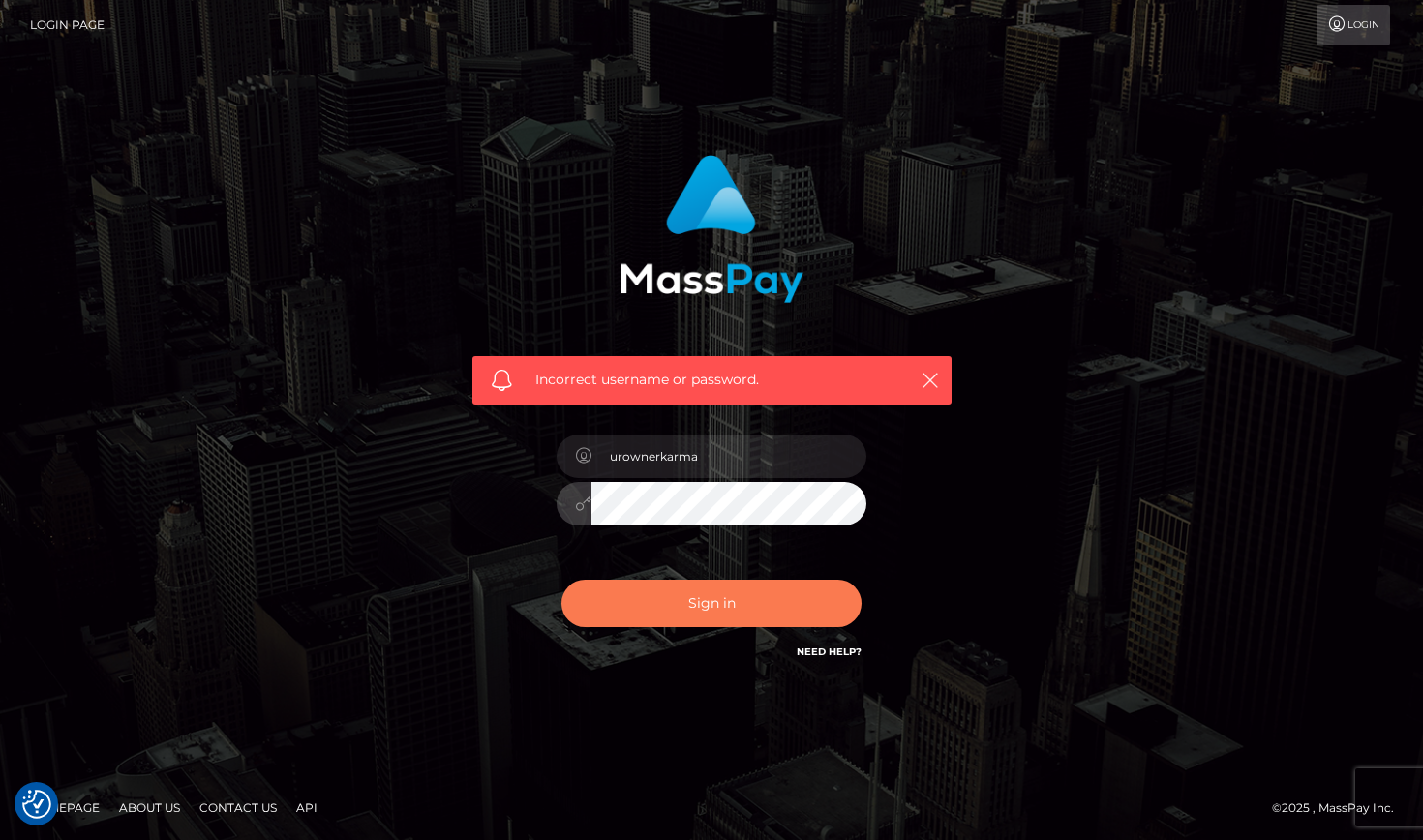 click on "Sign in" at bounding box center (712, 603) 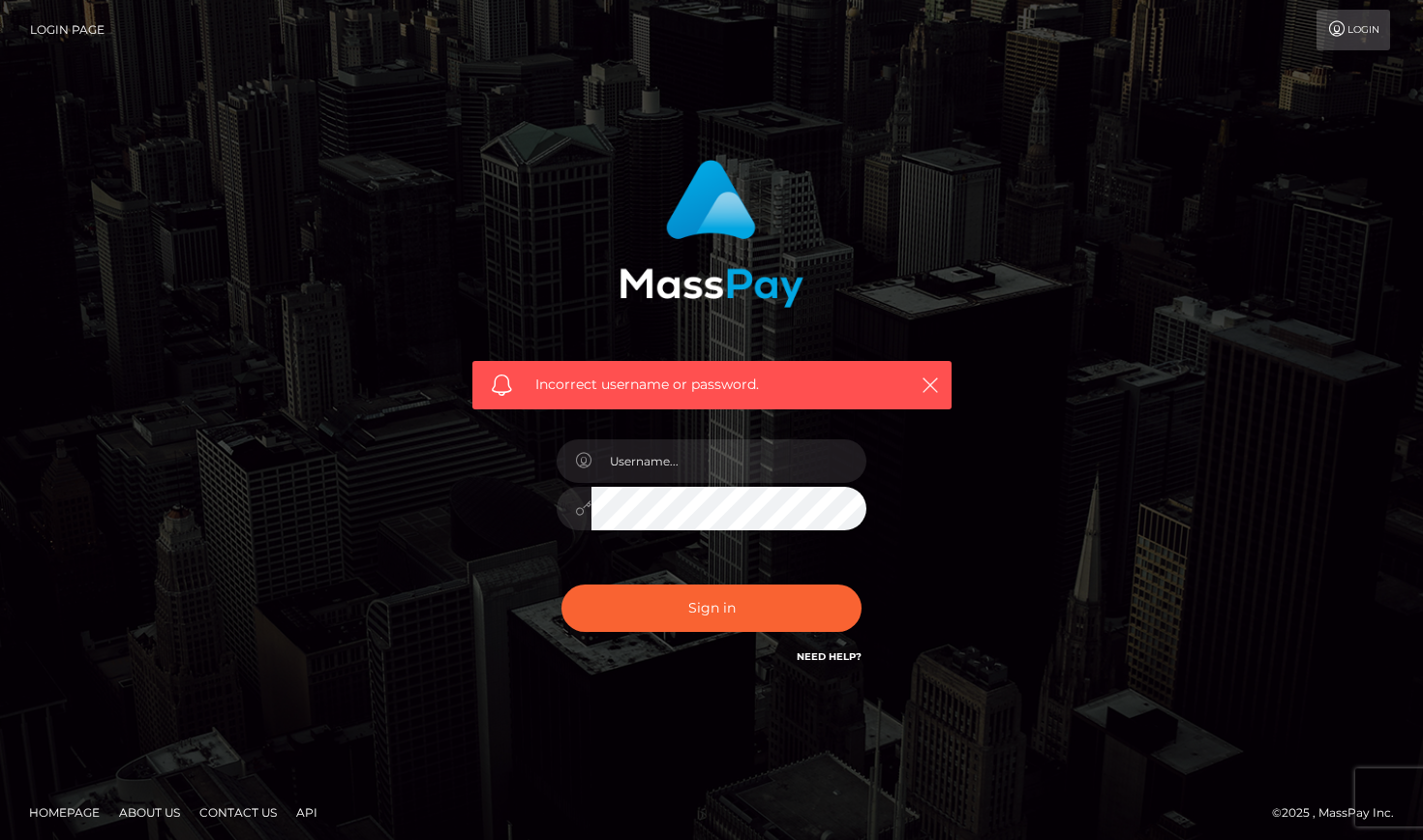 scroll, scrollTop: 0, scrollLeft: 0, axis: both 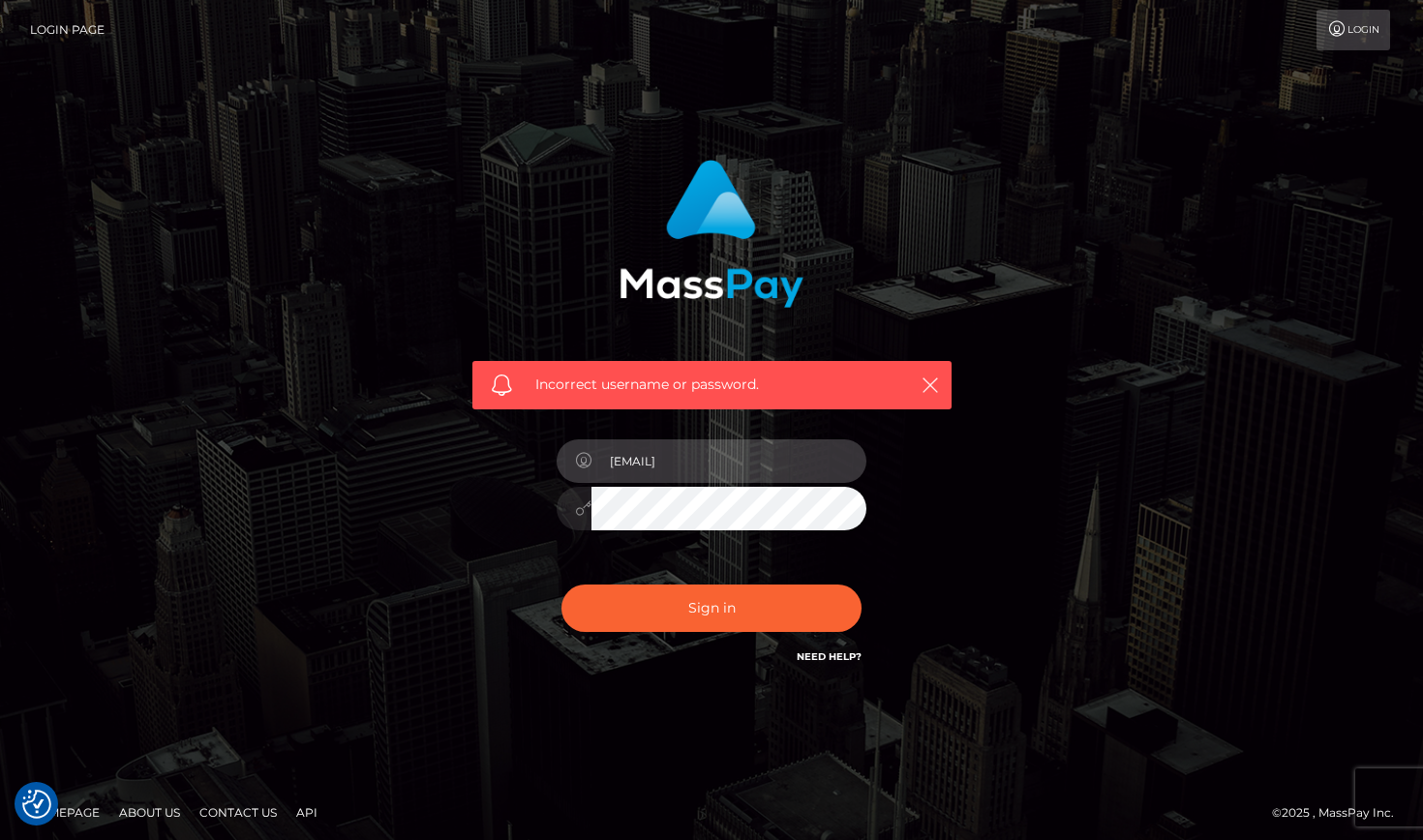 type on "goddesskarmahere@yahoo.com" 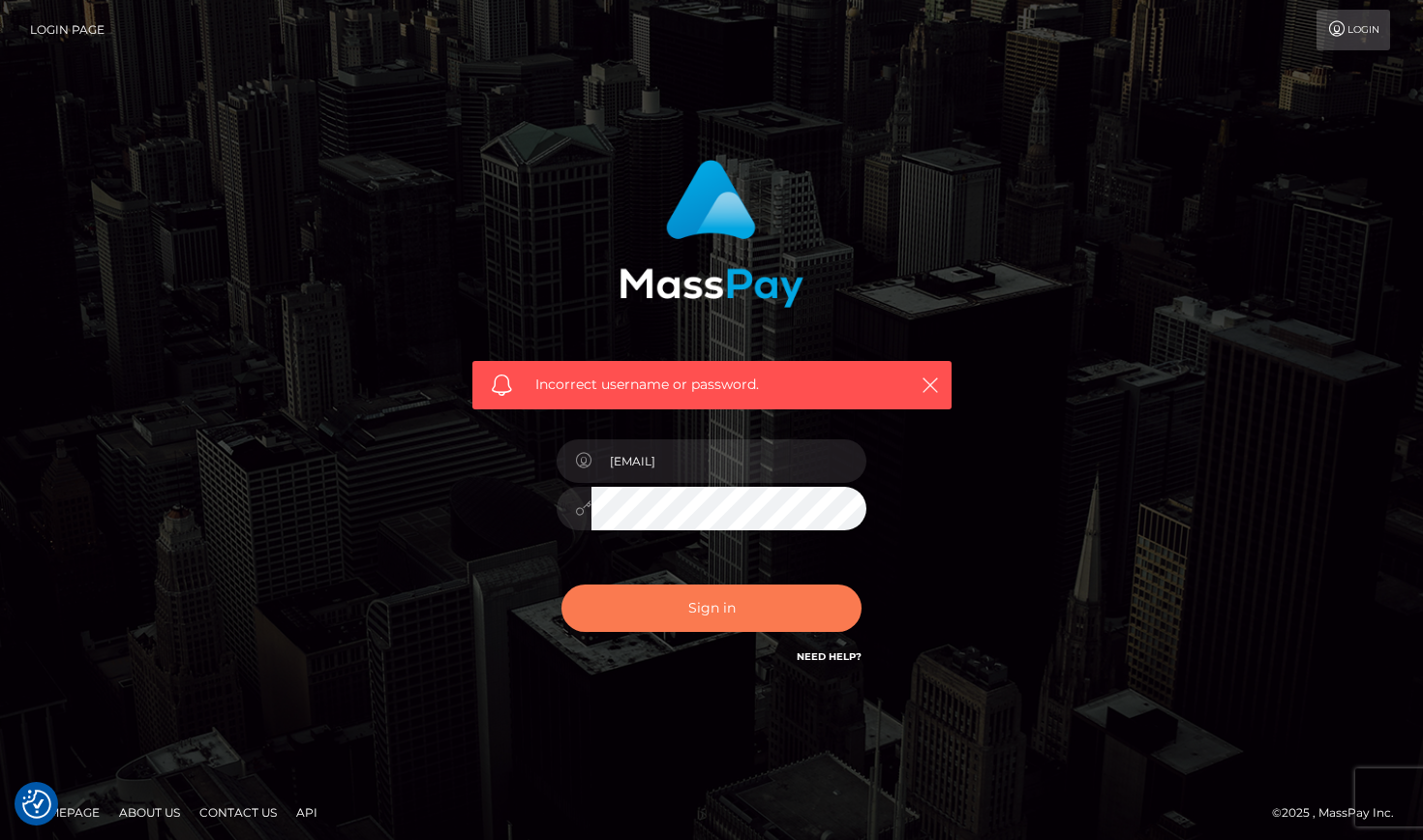 click on "Sign in" at bounding box center (712, 608) 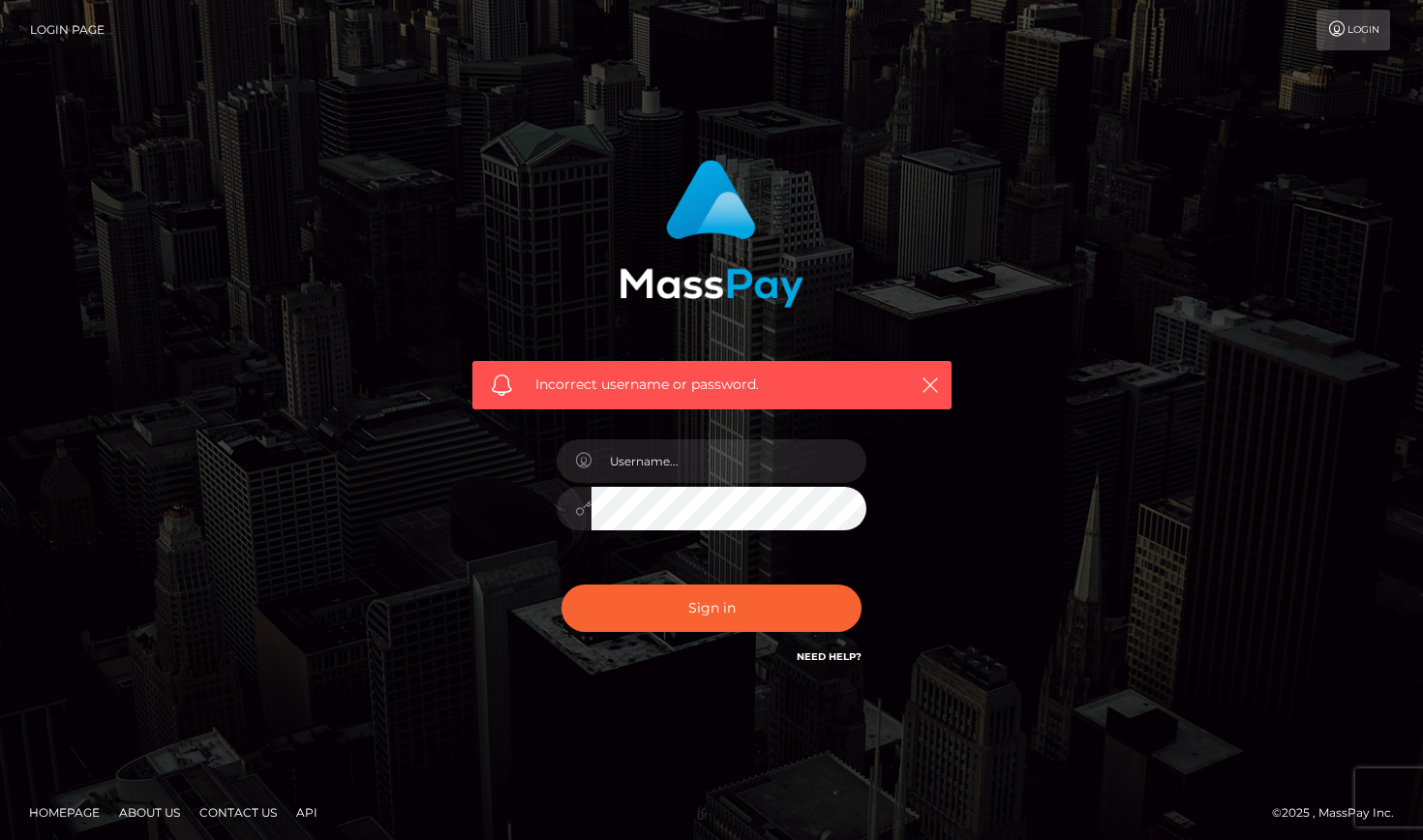 scroll, scrollTop: 0, scrollLeft: 0, axis: both 